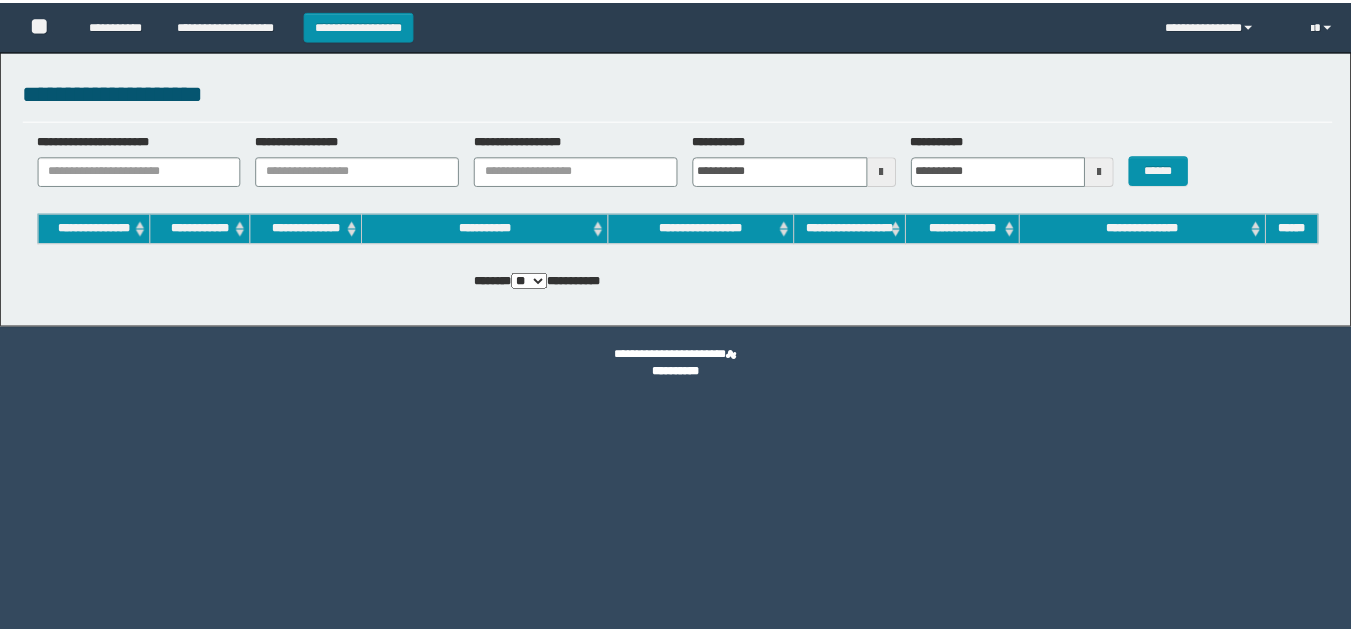 scroll, scrollTop: 0, scrollLeft: 0, axis: both 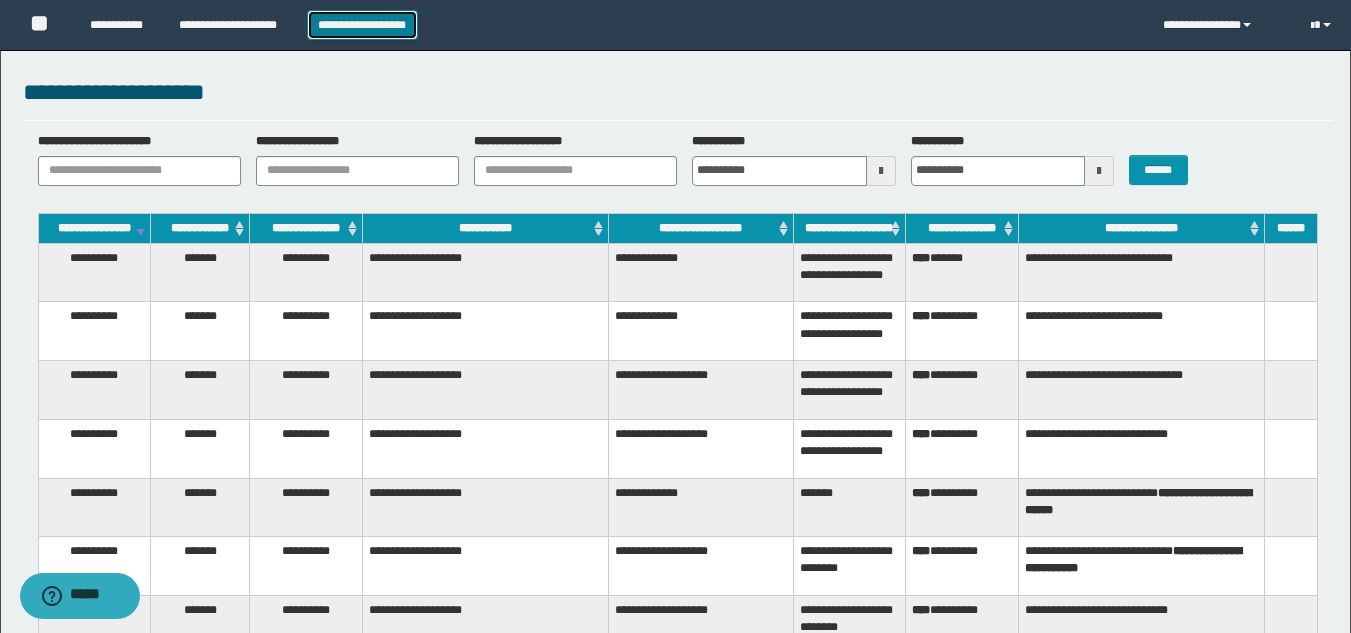 click on "**********" at bounding box center [362, 25] 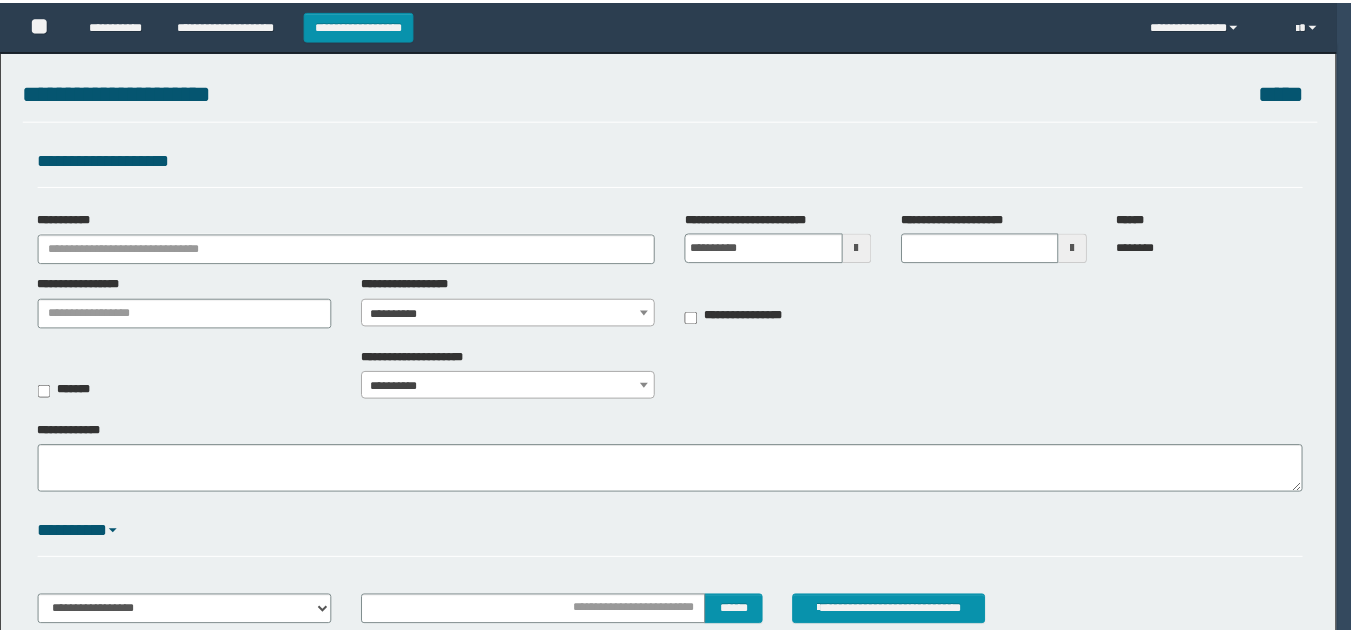 scroll, scrollTop: 0, scrollLeft: 0, axis: both 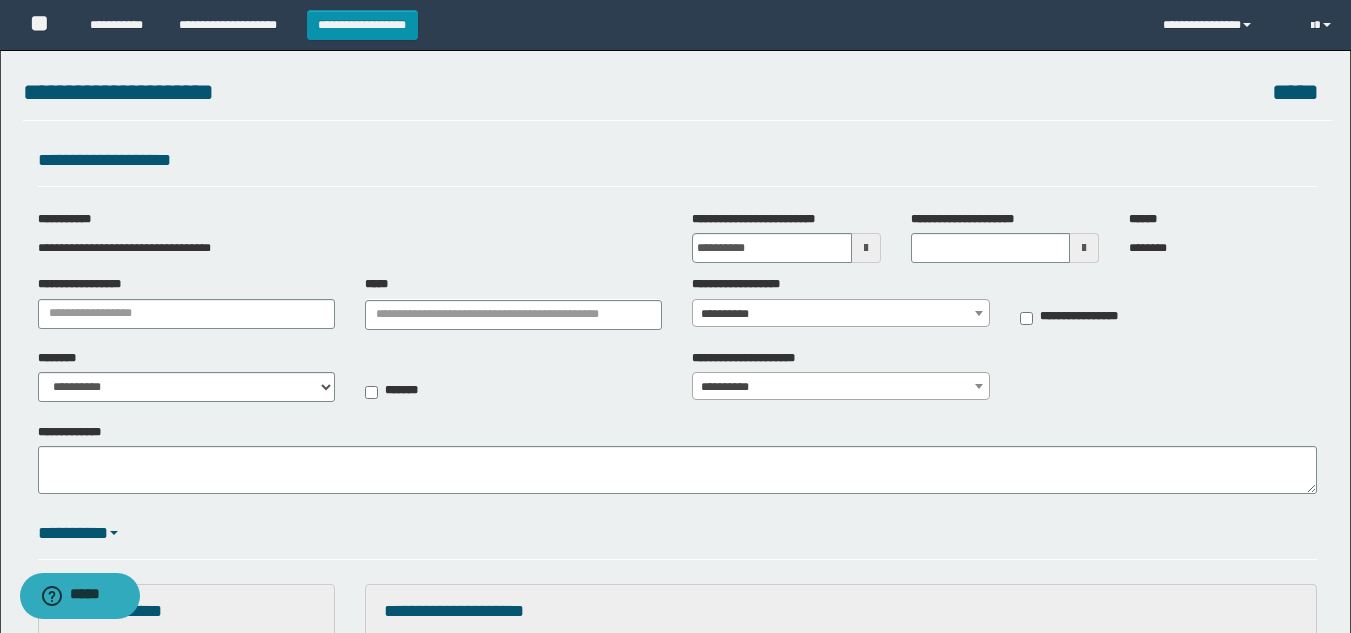 click at bounding box center [866, 248] 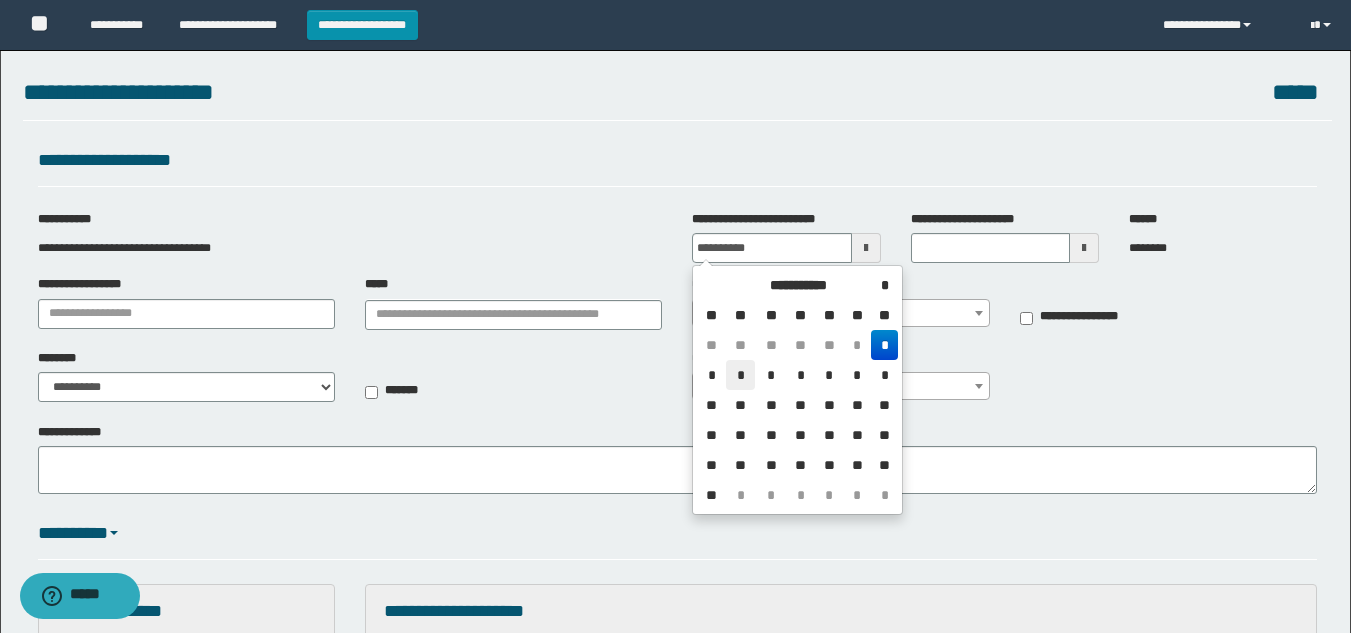 click on "*" at bounding box center [740, 375] 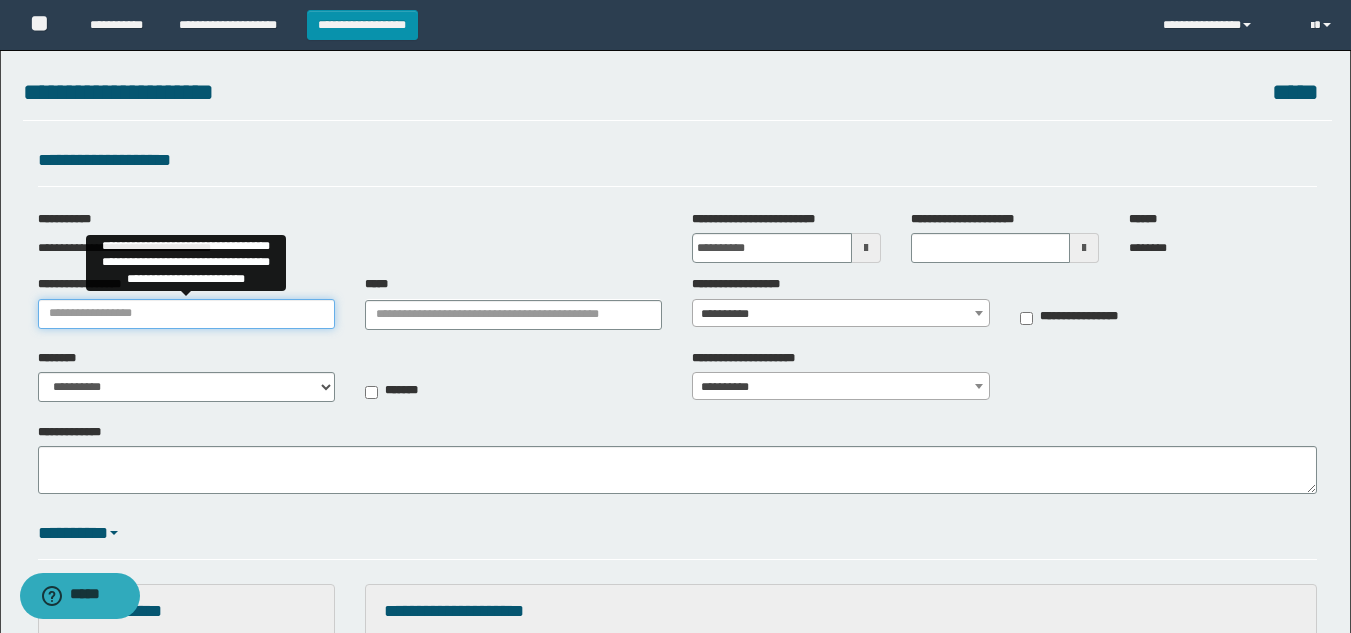 click on "**********" at bounding box center (186, 314) 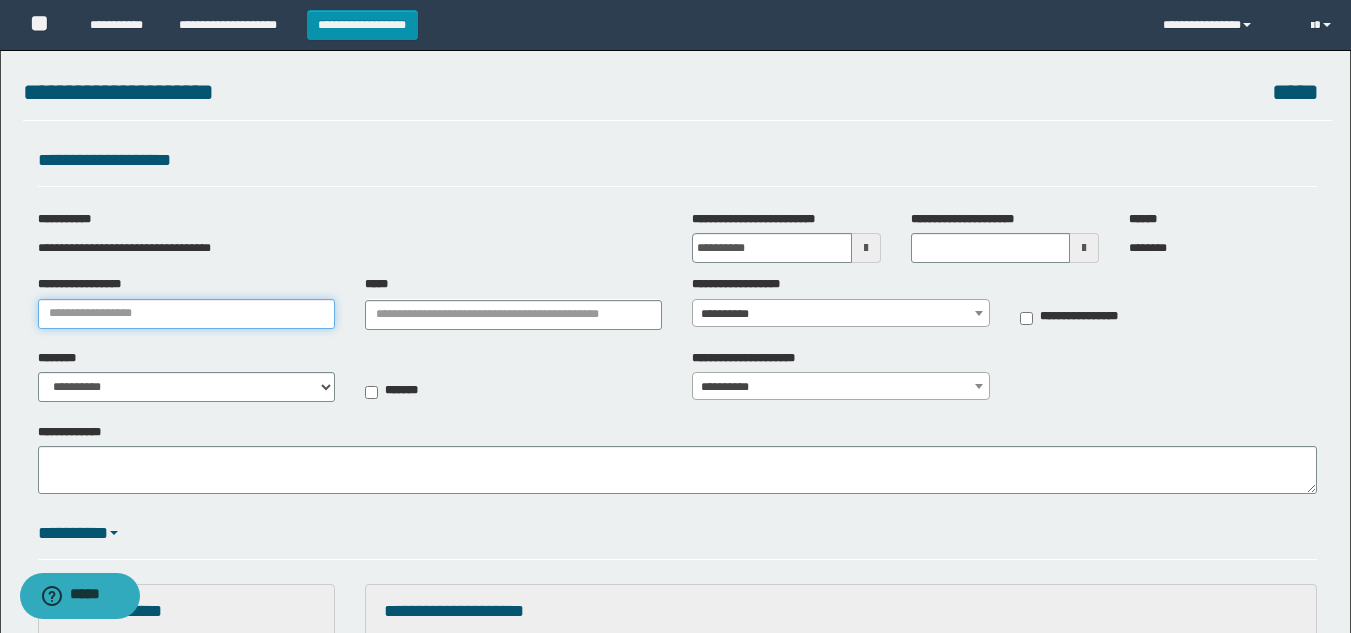 type on "**********" 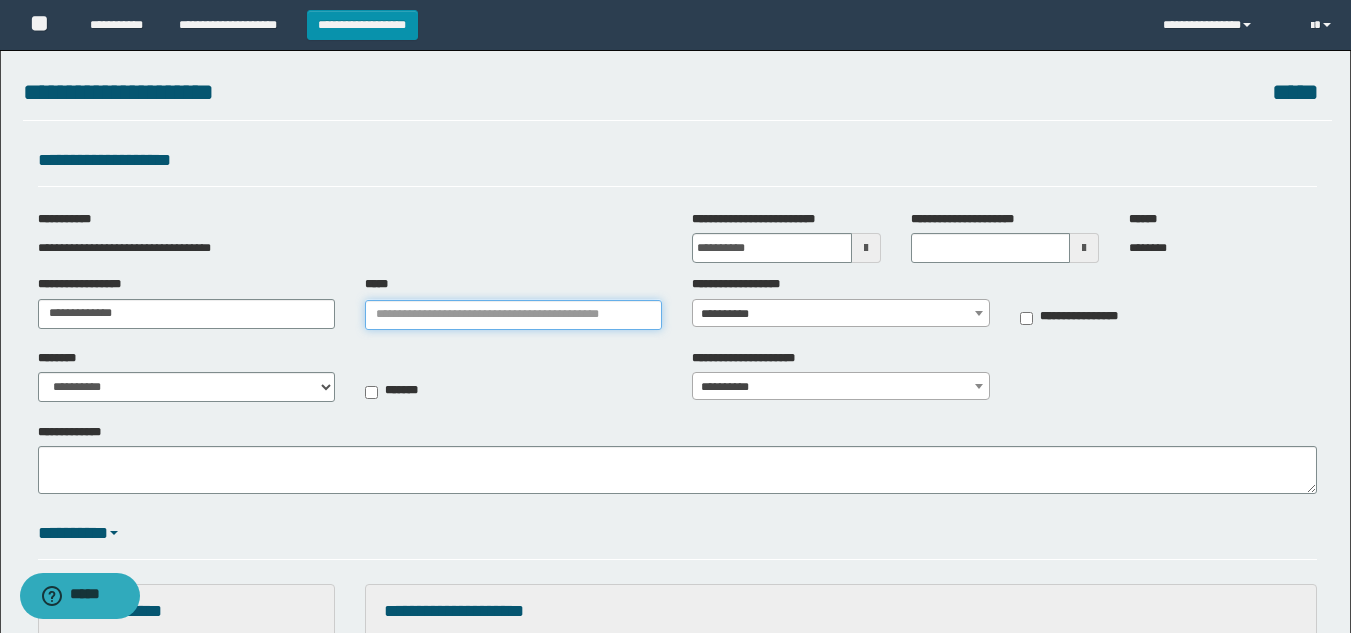 click on "*****" at bounding box center [513, 315] 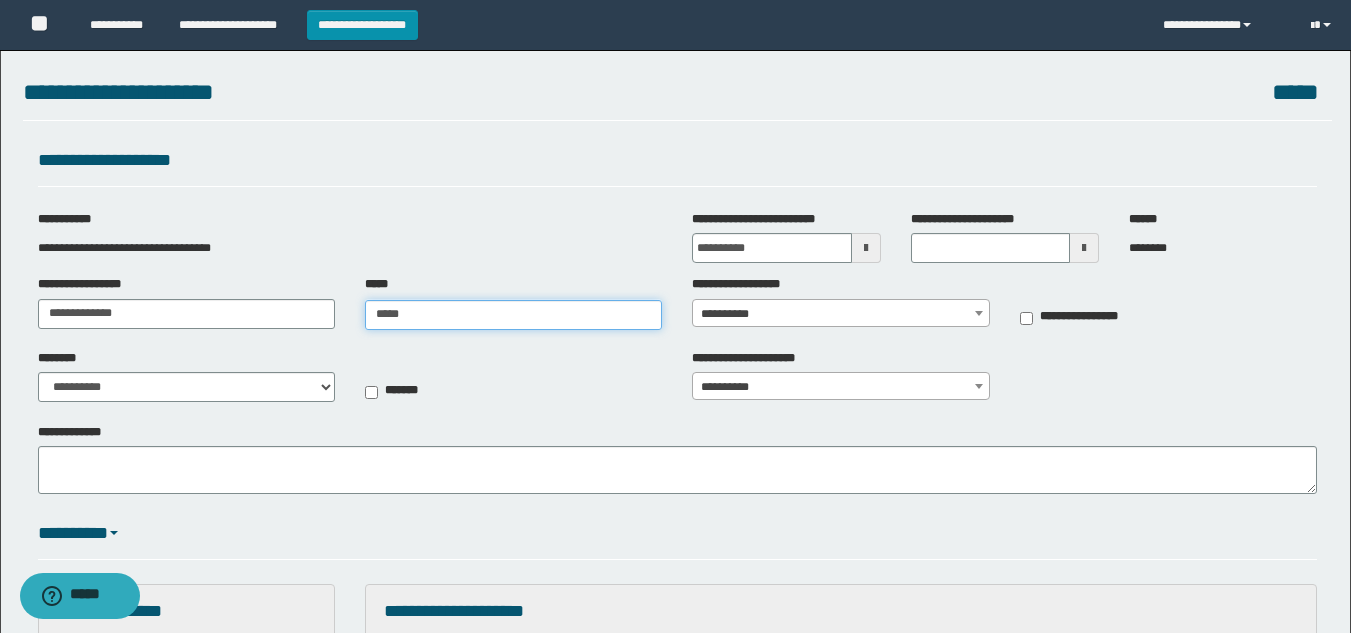 type on "******" 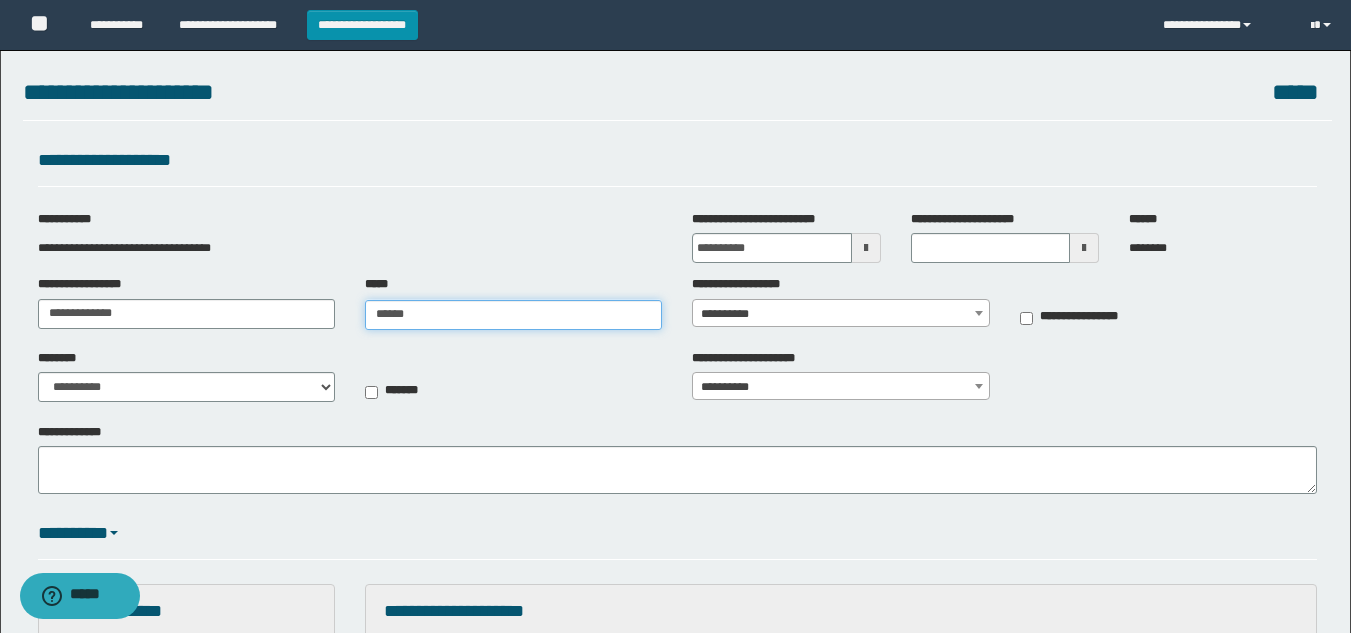 type on "******" 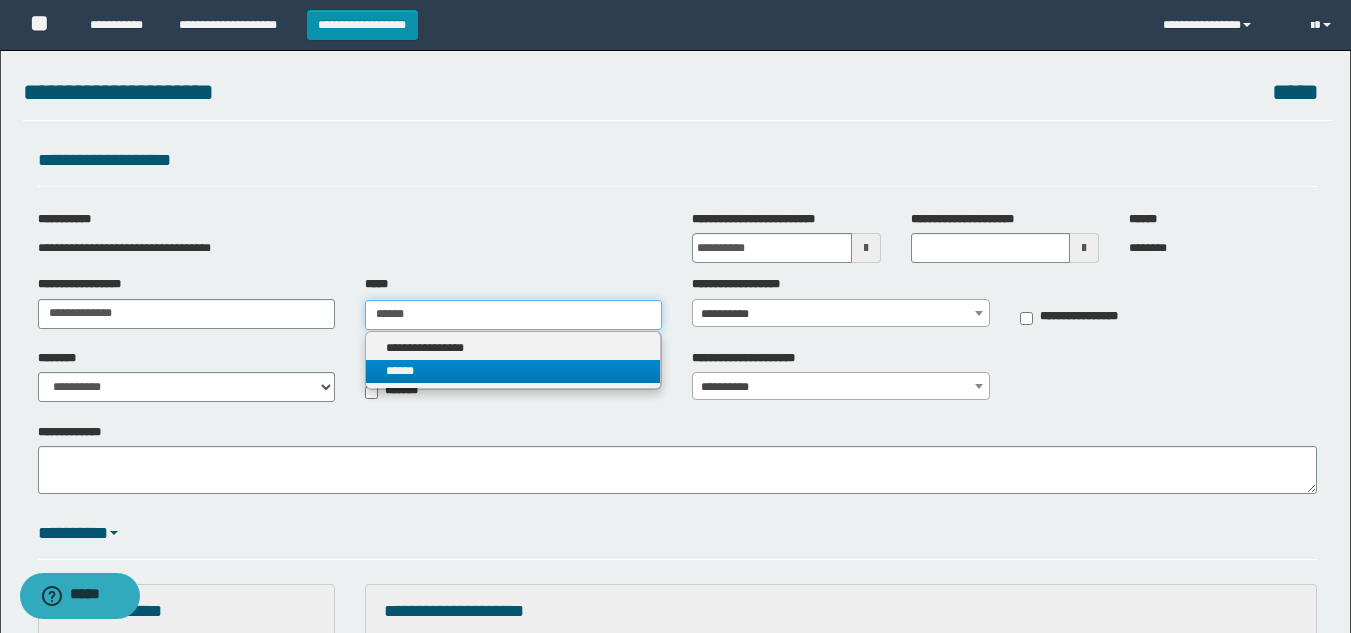type on "******" 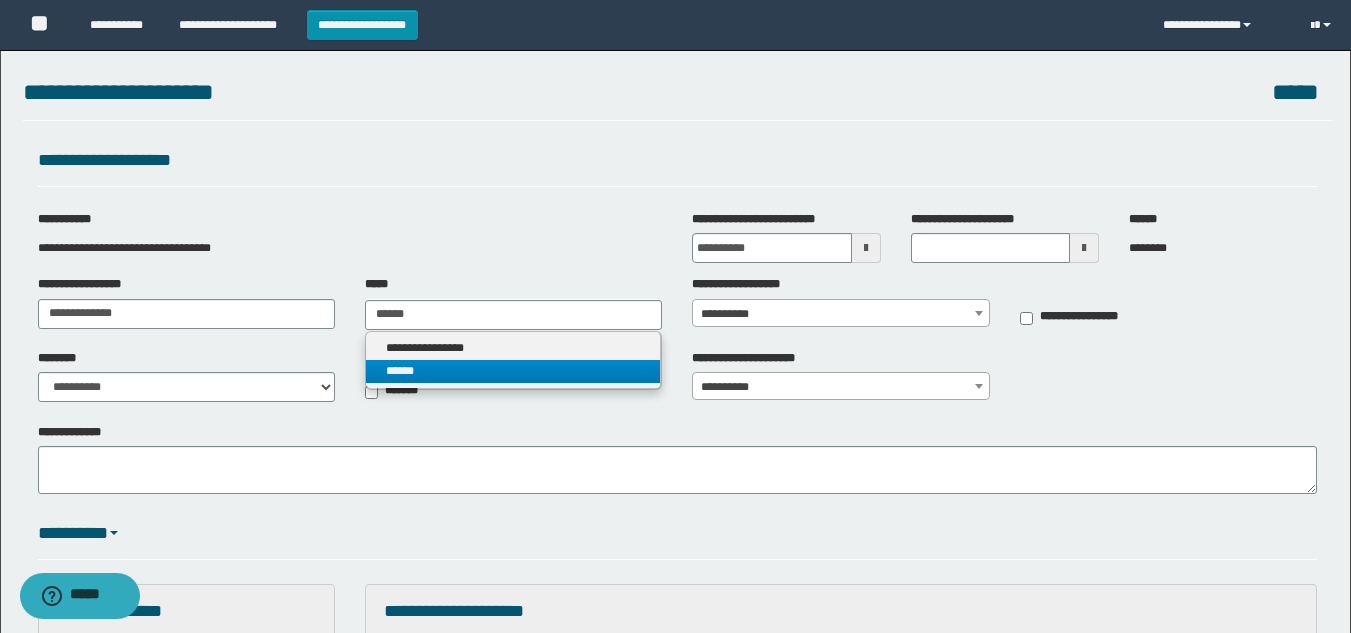 type 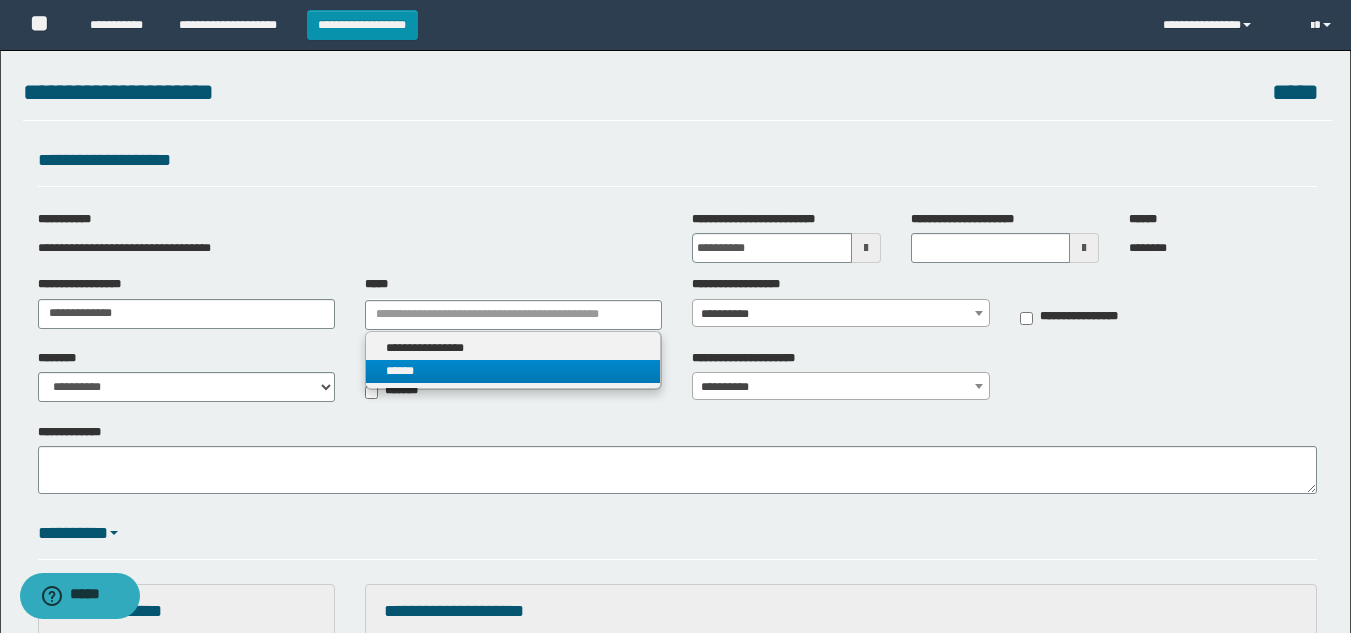 click on "******" at bounding box center (513, 371) 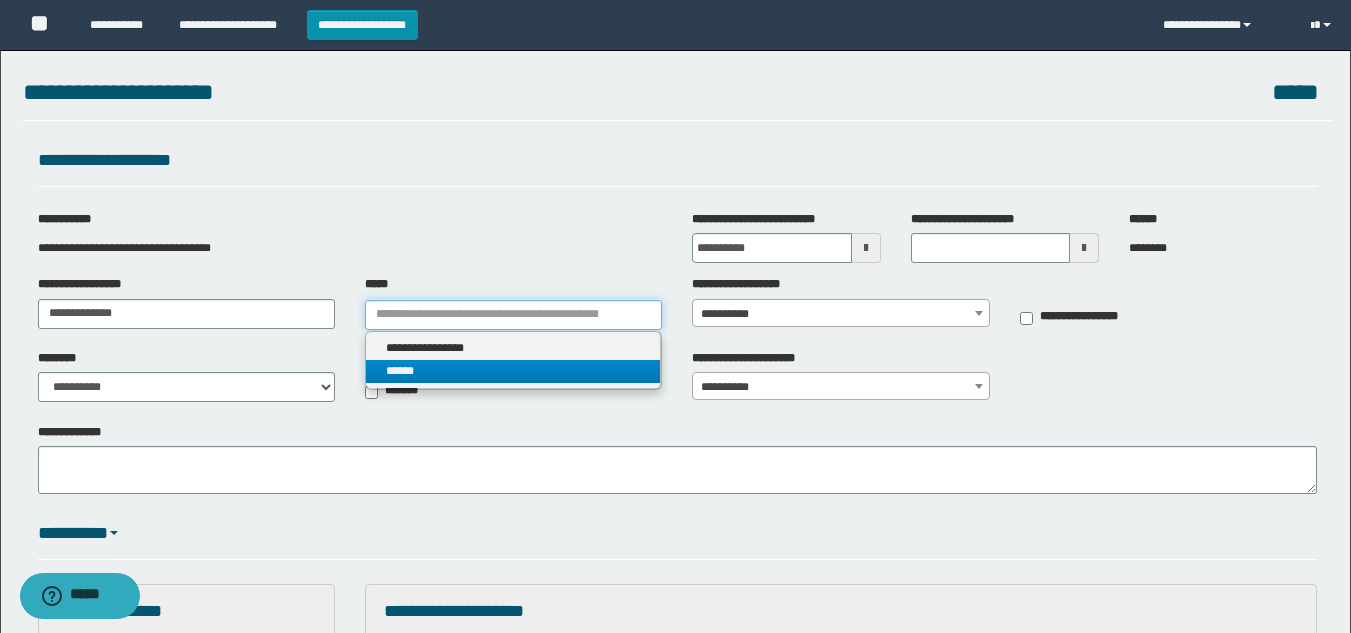 type 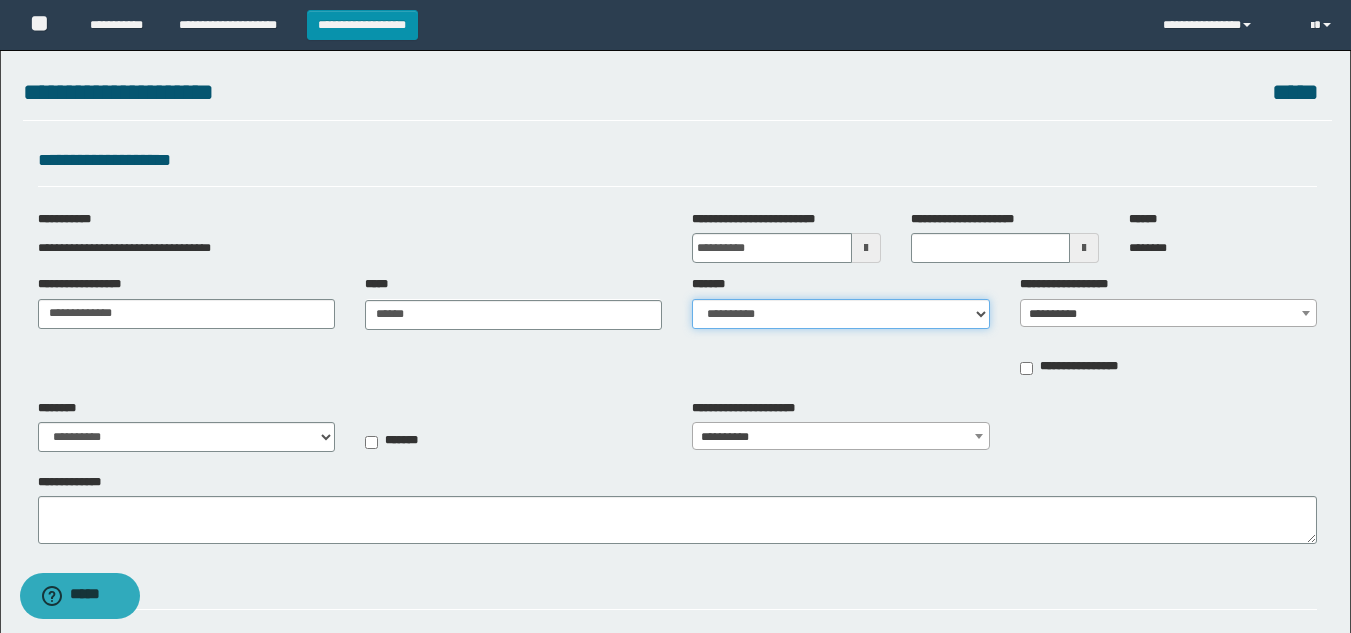 click on "**********" at bounding box center (840, 314) 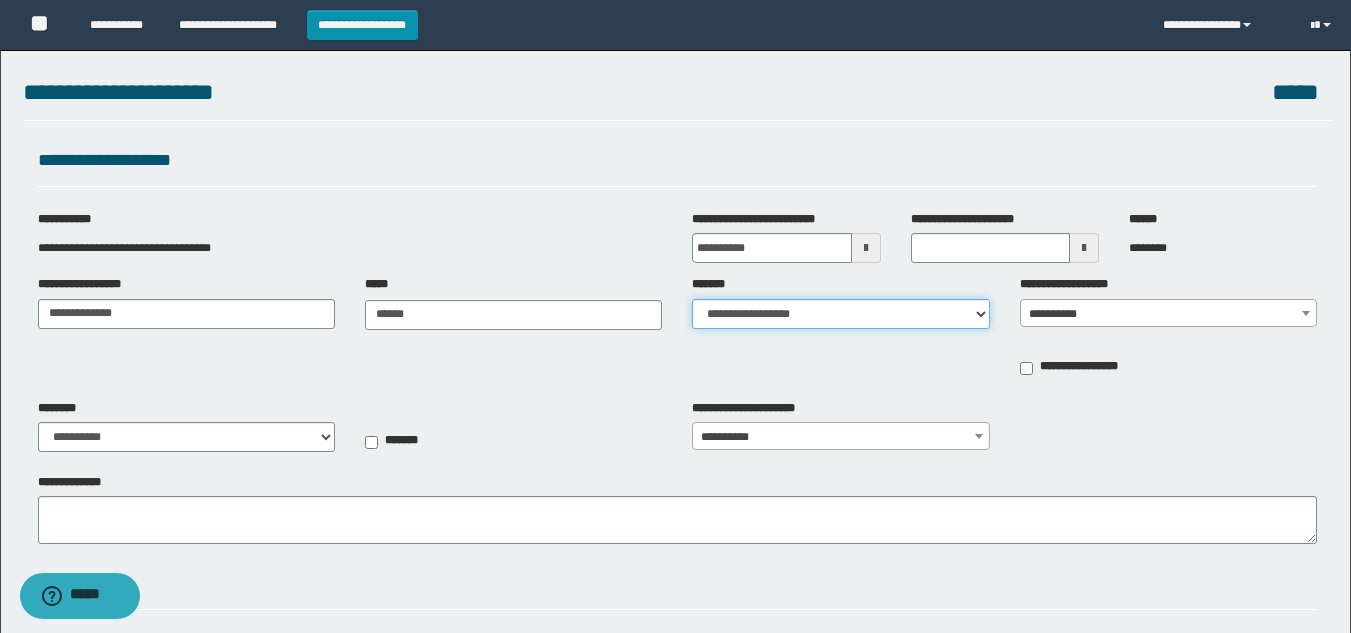 click on "**********" at bounding box center [840, 314] 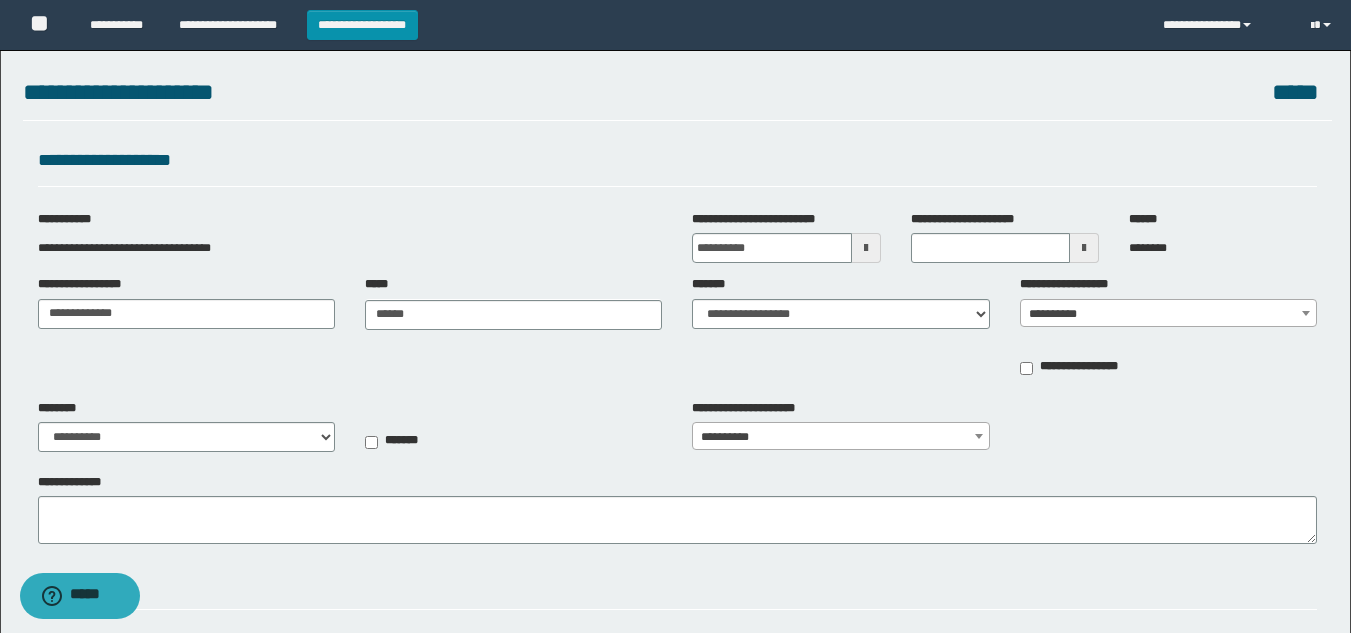 click on "**********" at bounding box center [1168, 358] 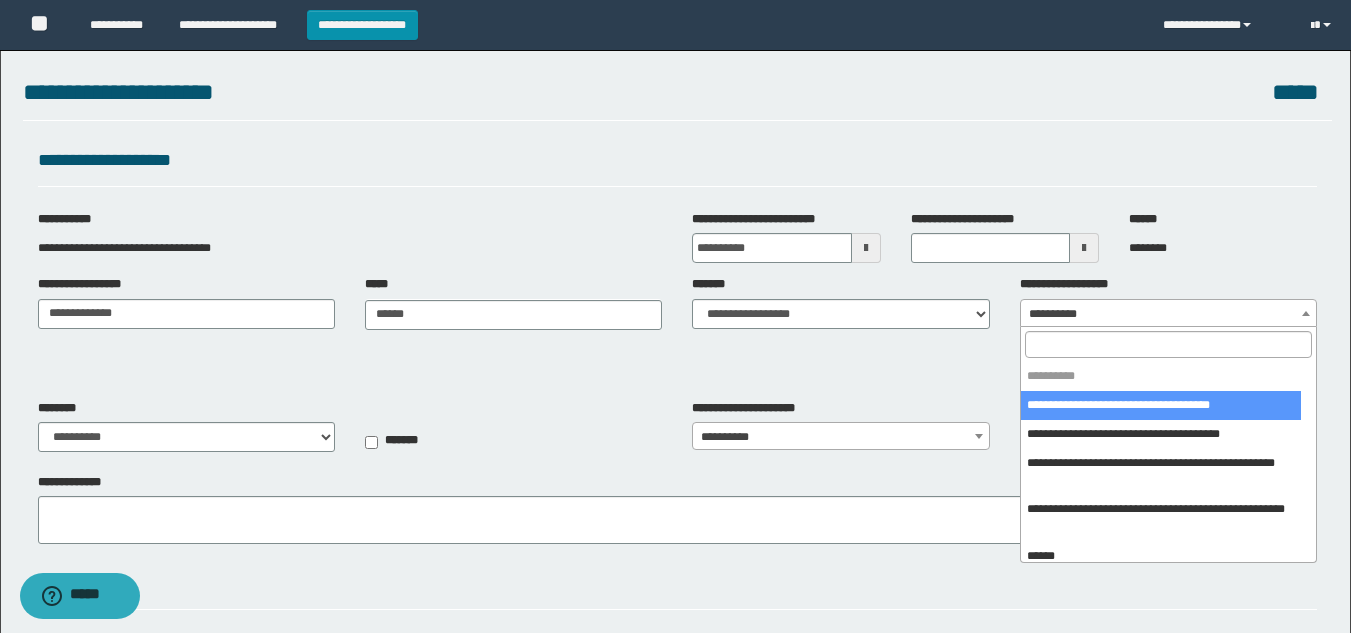 select on "***" 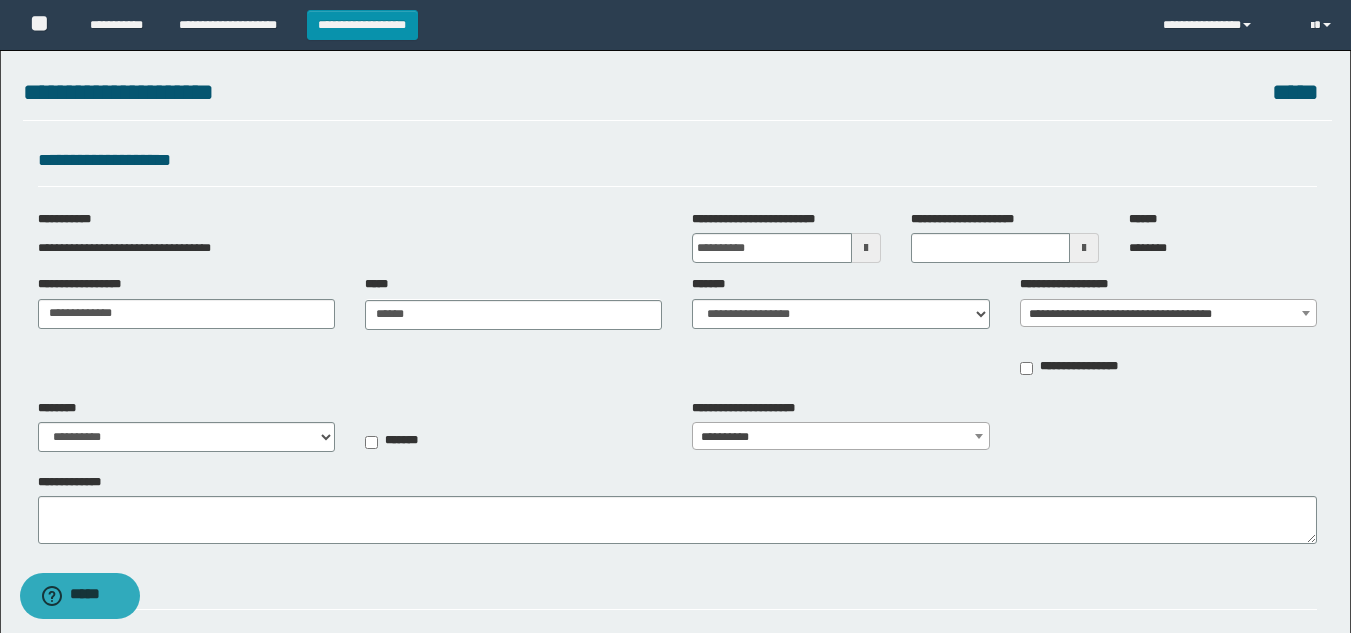 type on "**********" 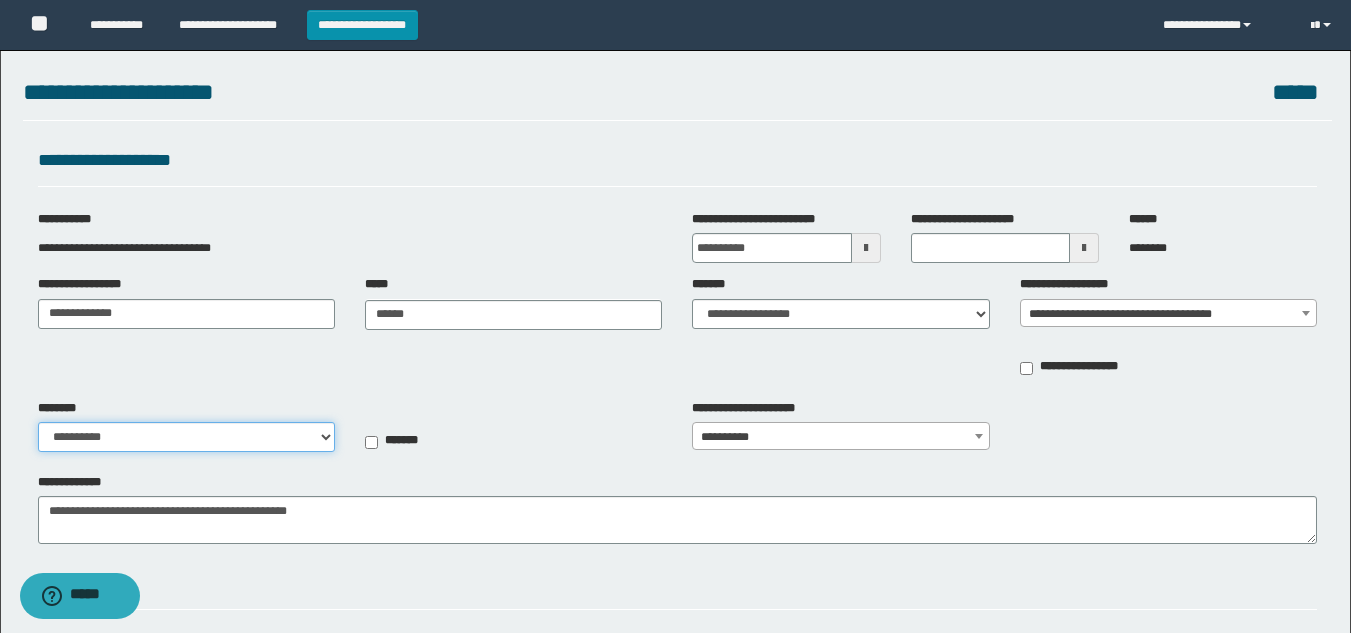 click on "**********" at bounding box center (186, 437) 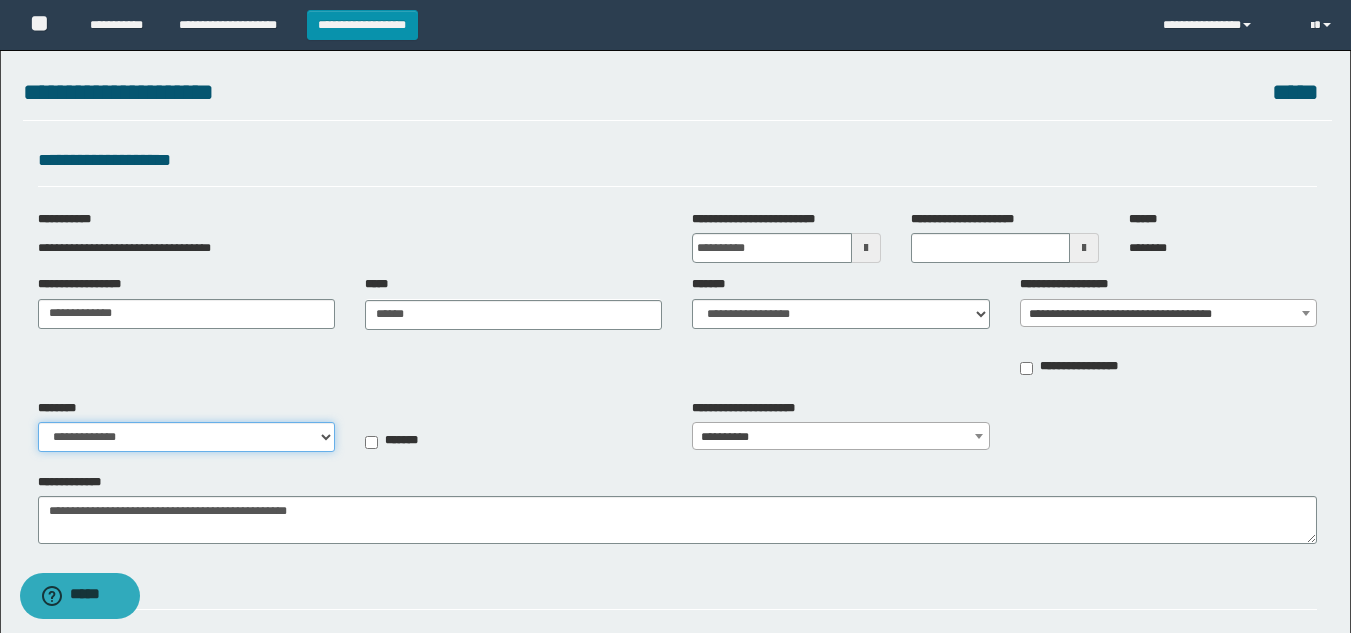 click on "**********" at bounding box center [186, 437] 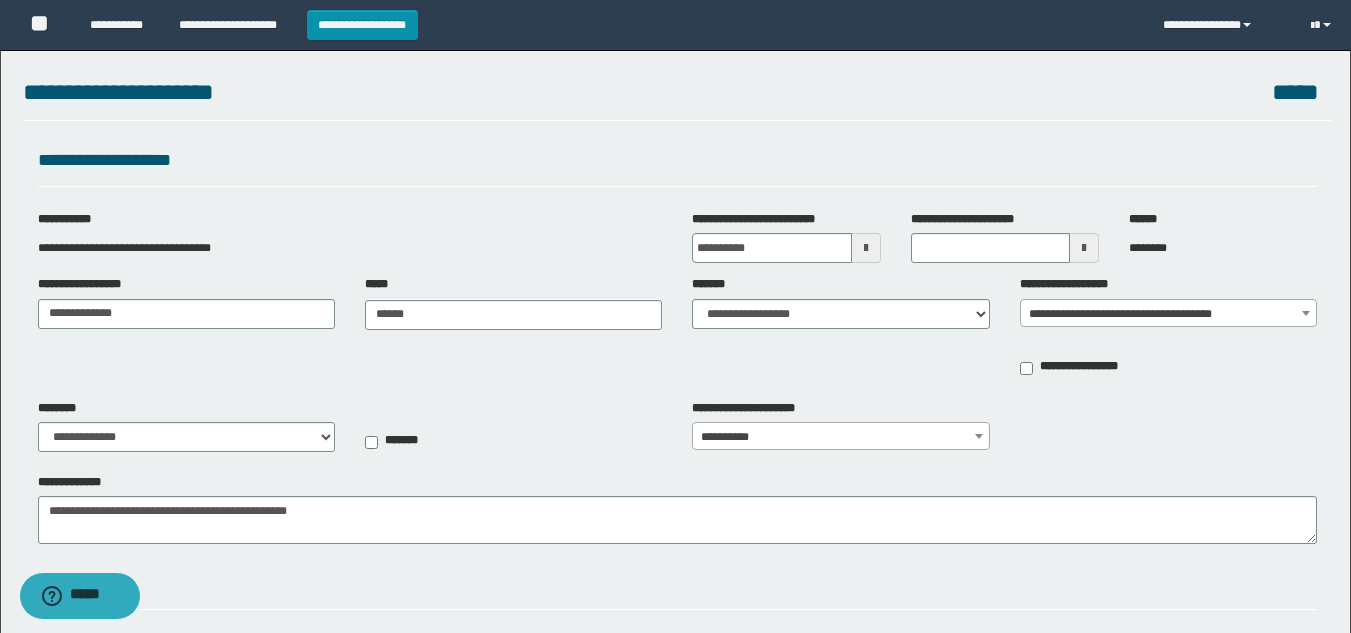 click on "**********" at bounding box center (675, 550) 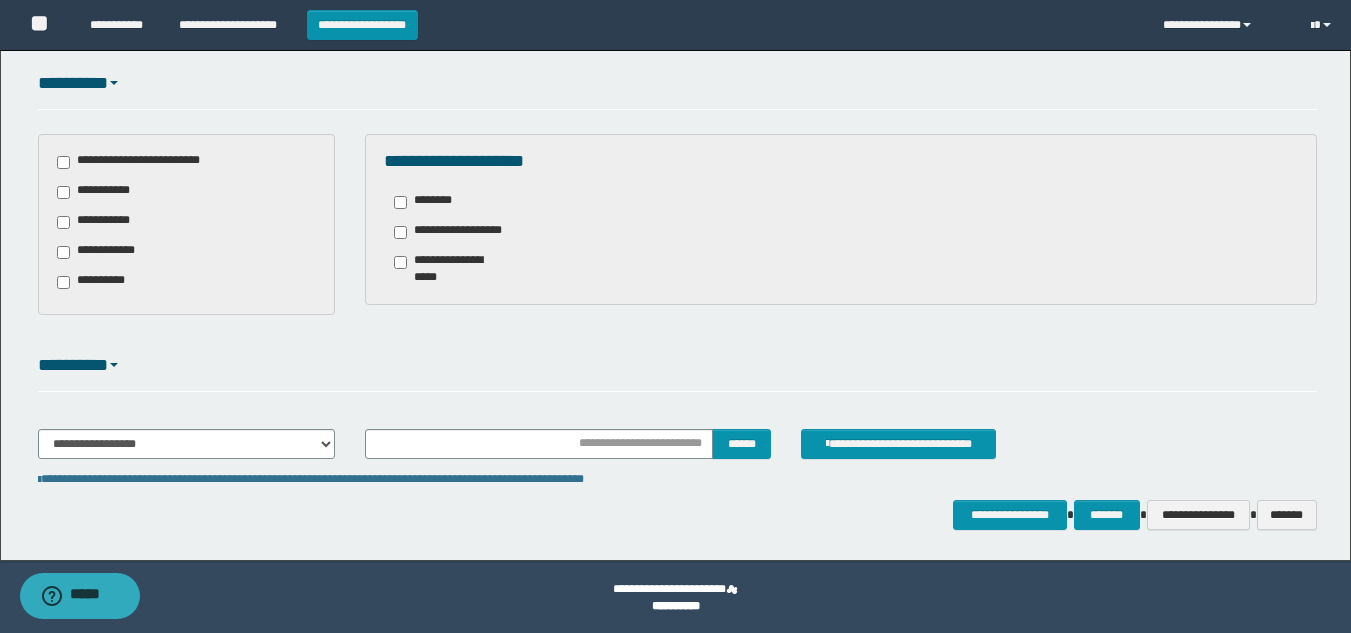 scroll, scrollTop: 502, scrollLeft: 0, axis: vertical 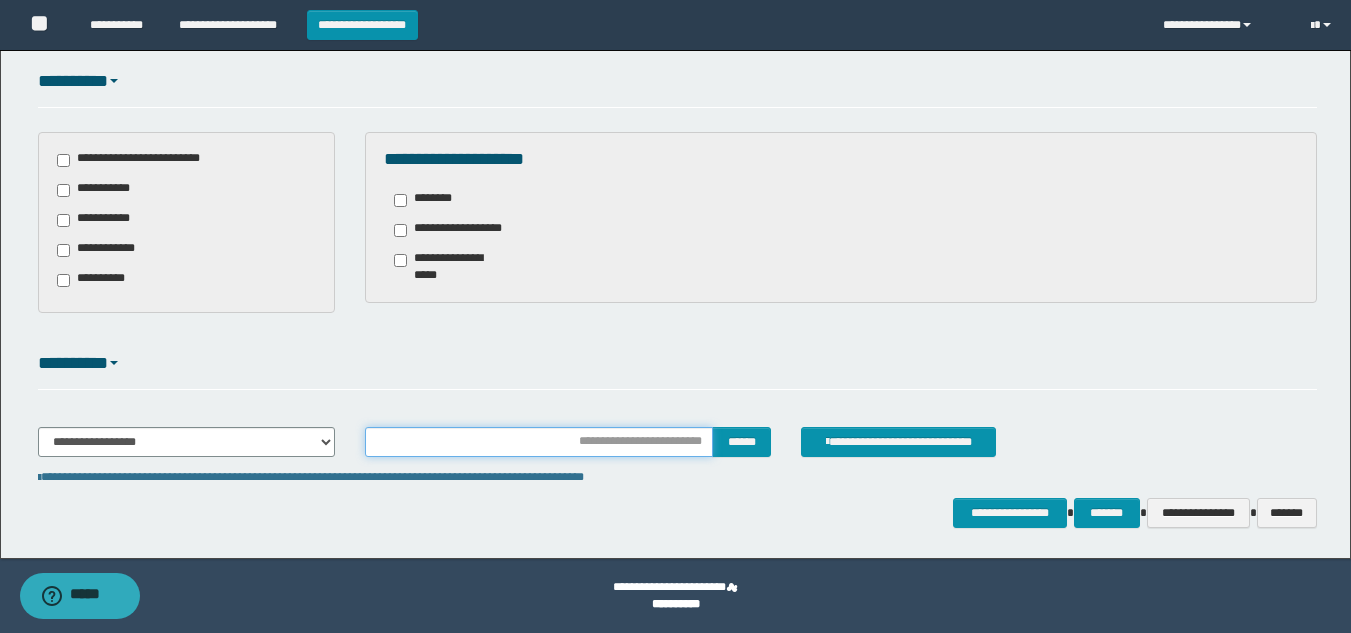 click at bounding box center (539, 442) 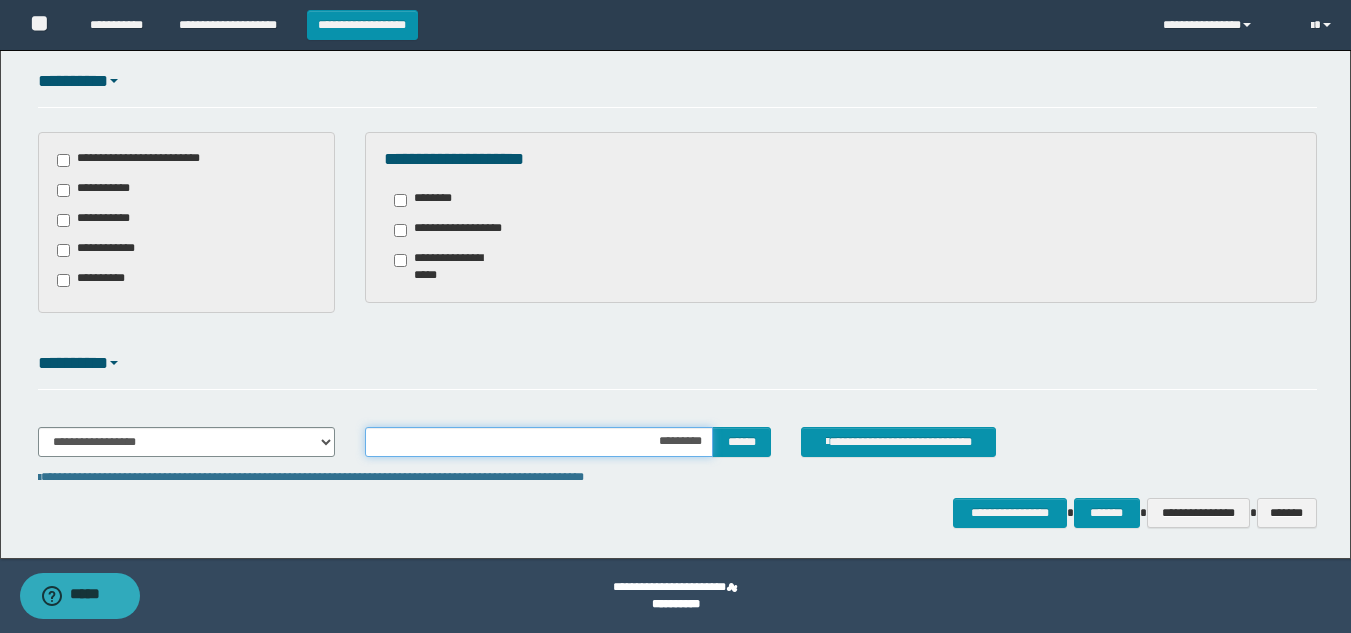 type on "**********" 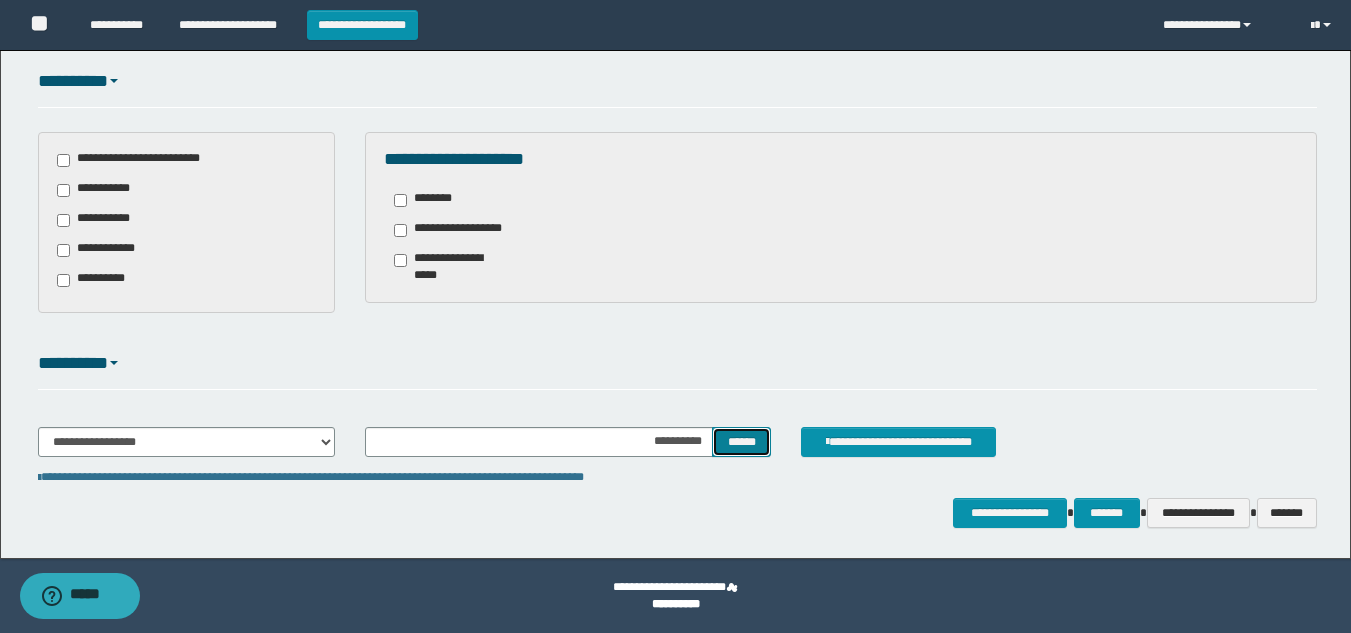 click on "******" at bounding box center [741, 442] 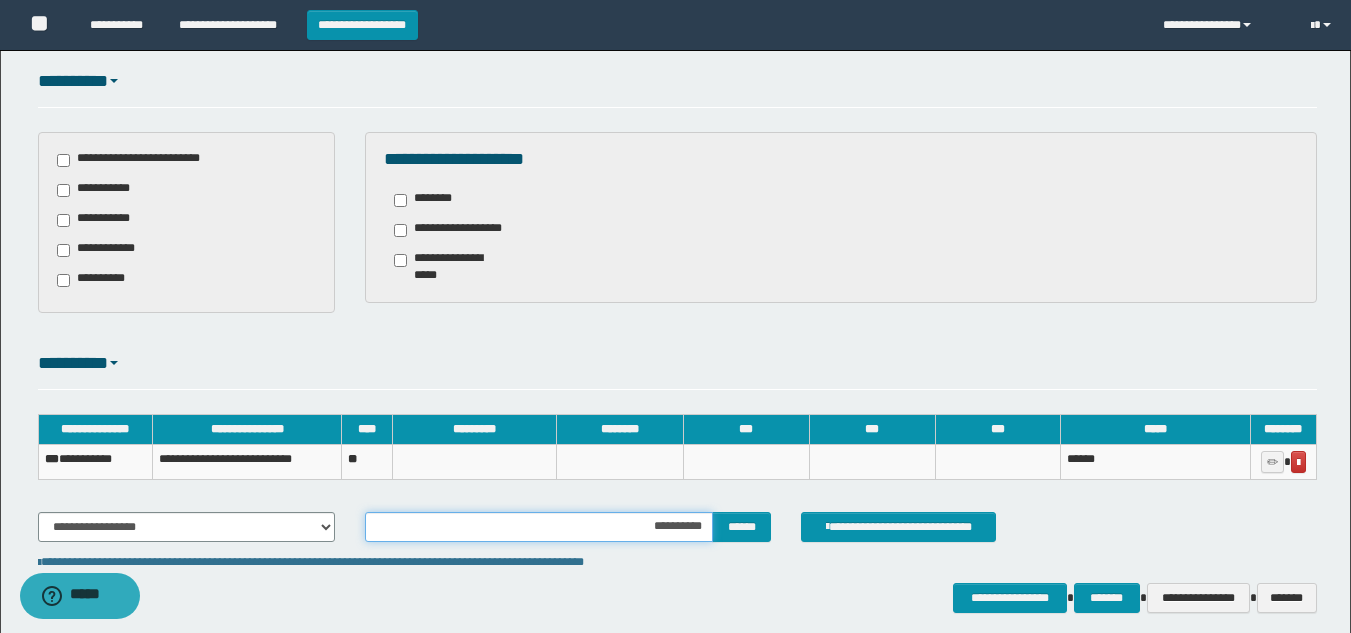 click on "**********" at bounding box center (539, 527) 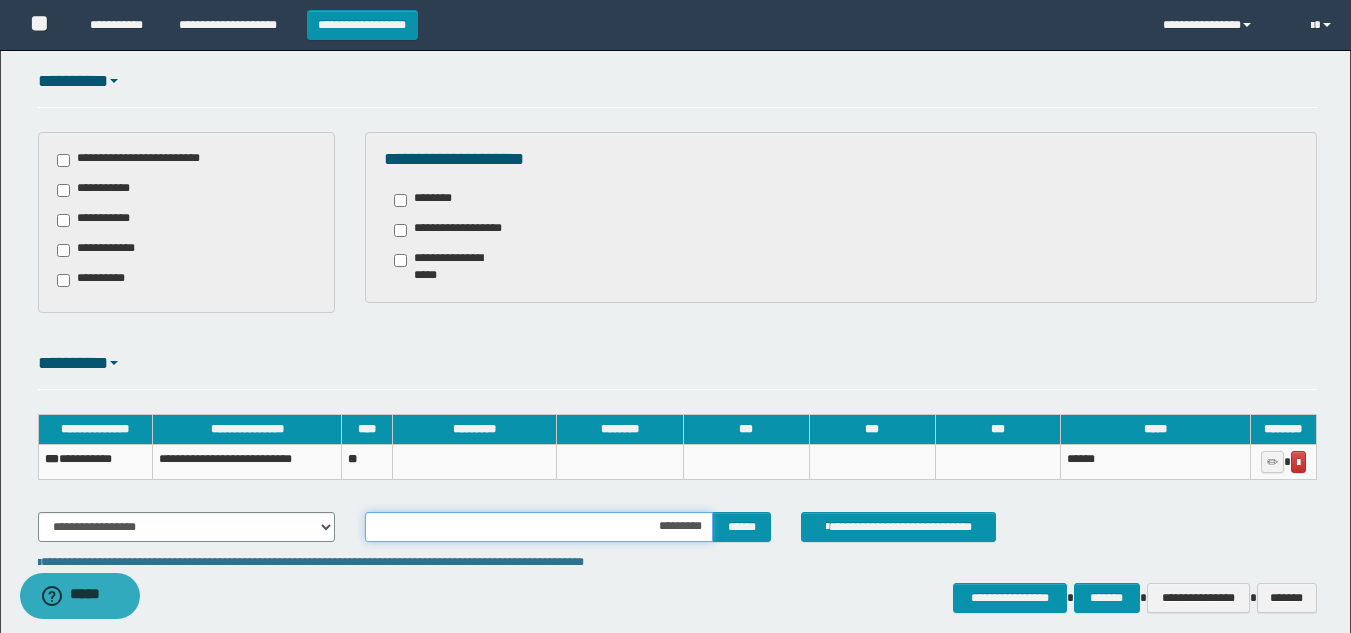 type on "**********" 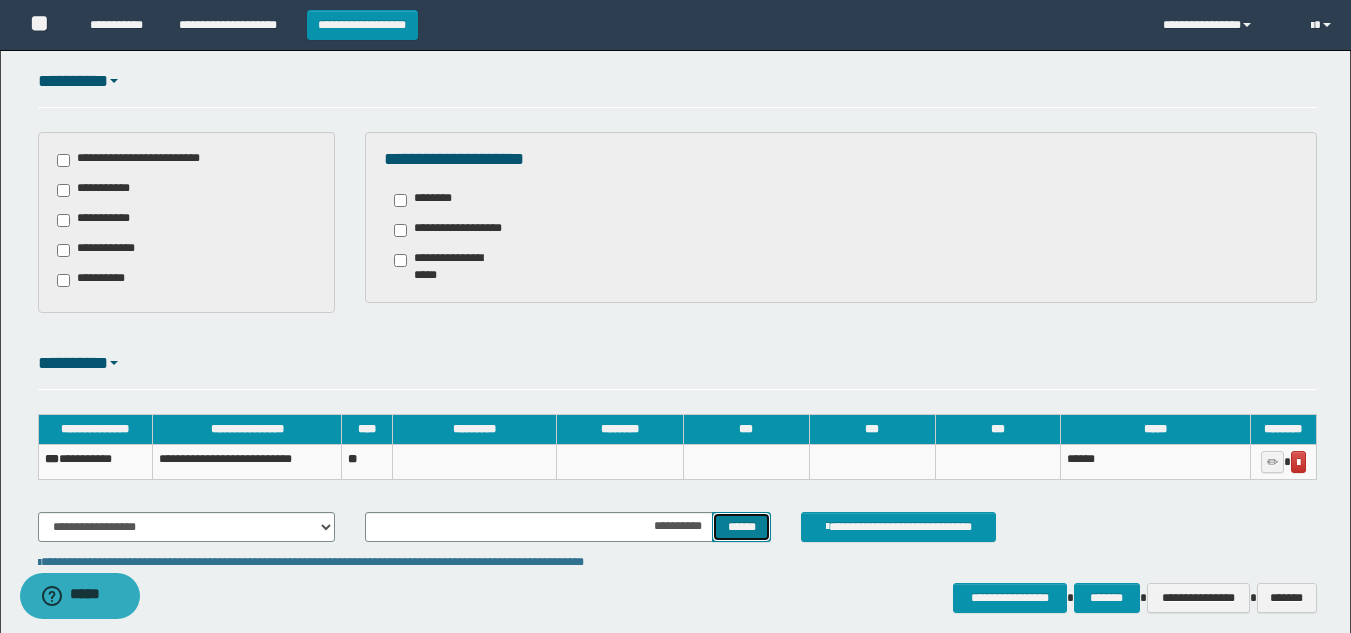 click on "******" at bounding box center (741, 527) 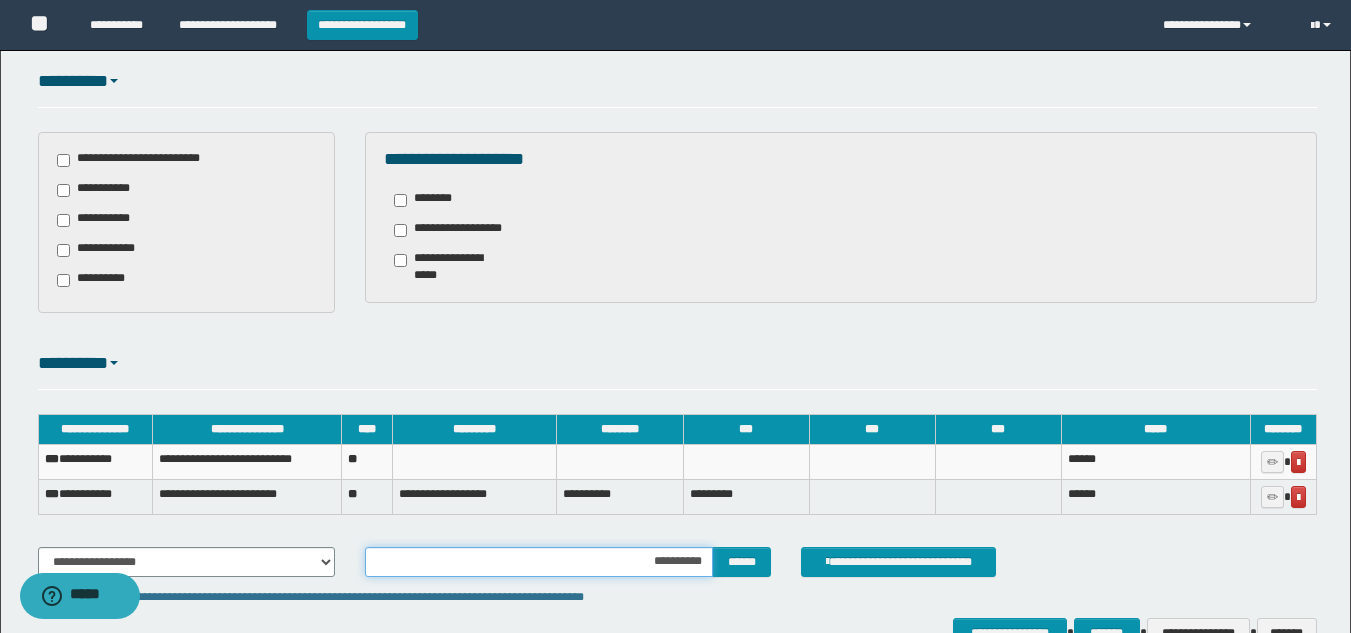 click on "**********" at bounding box center (539, 562) 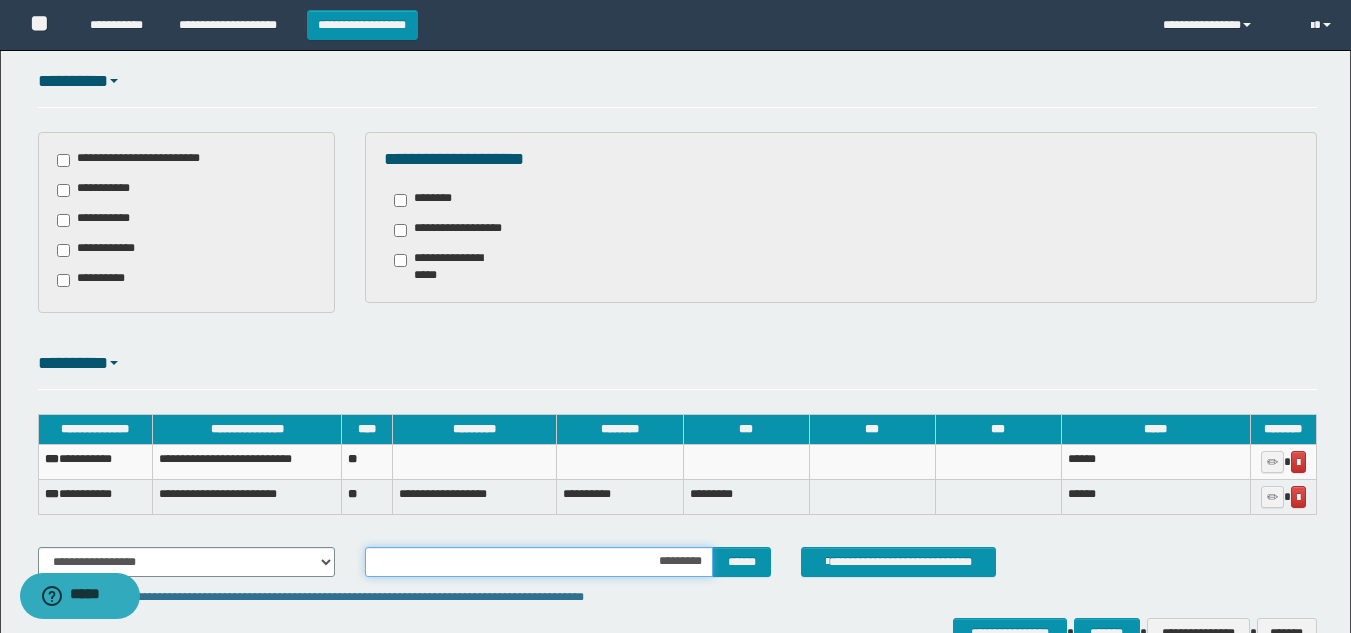 type on "**********" 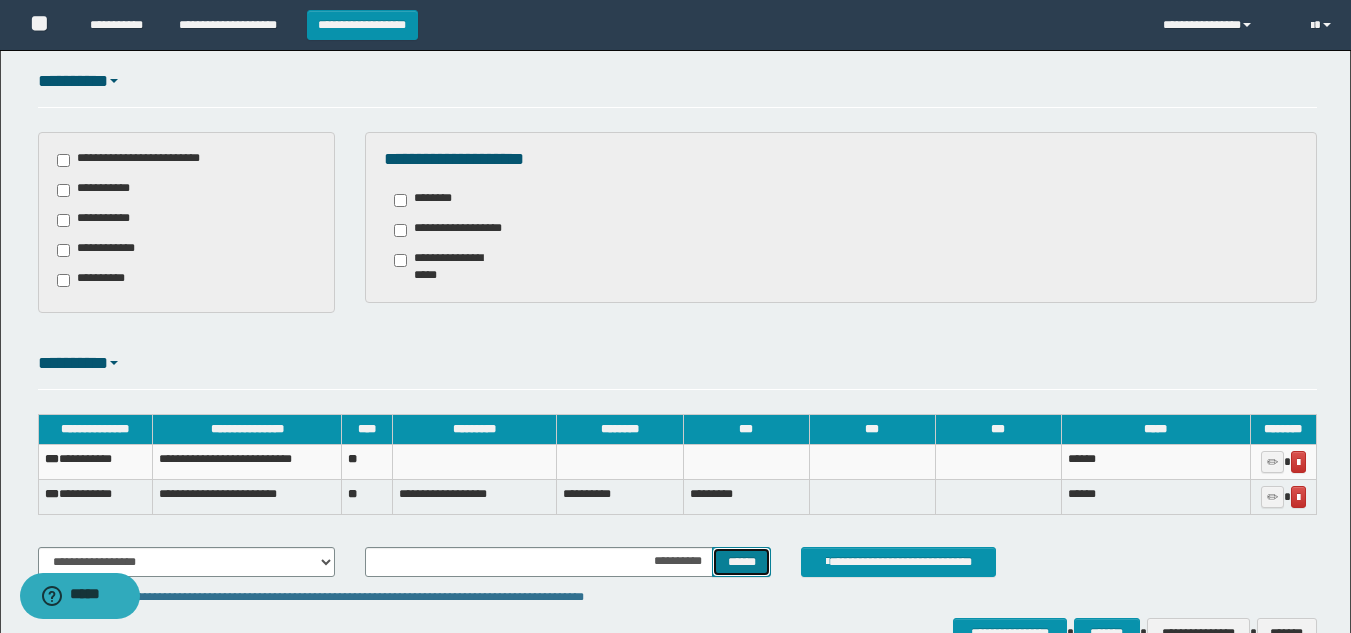 click on "******" at bounding box center [741, 562] 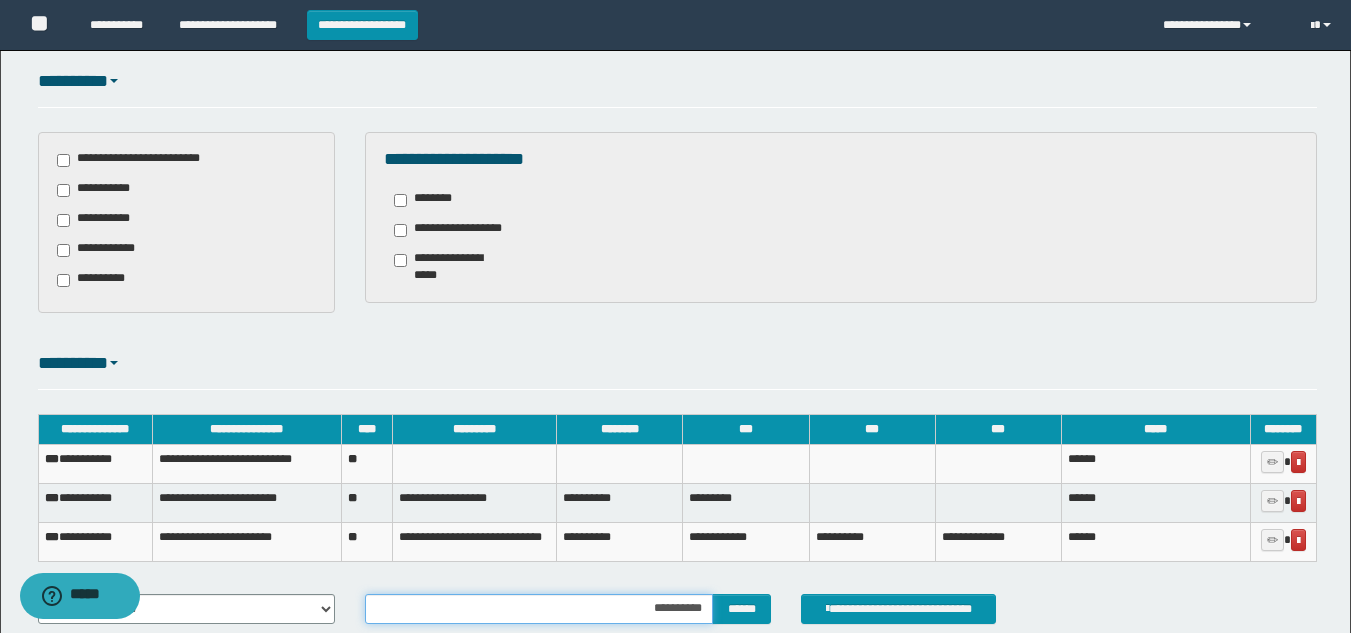 click on "**********" at bounding box center (539, 609) 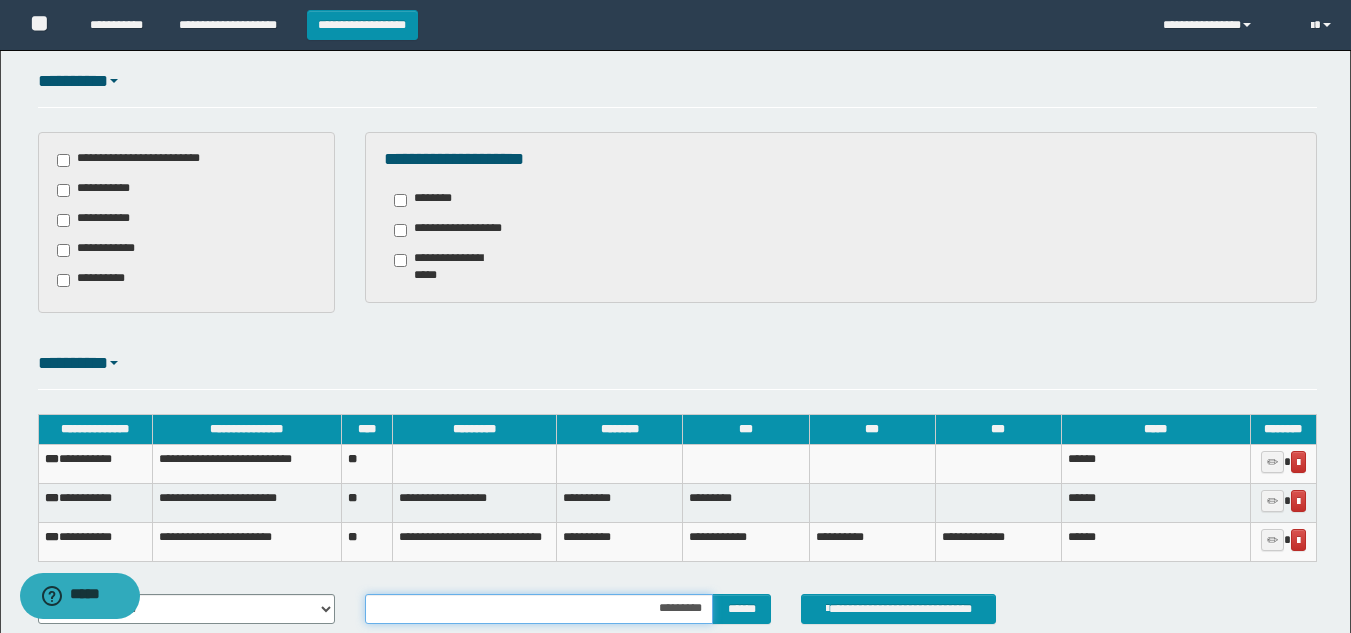 type on "**********" 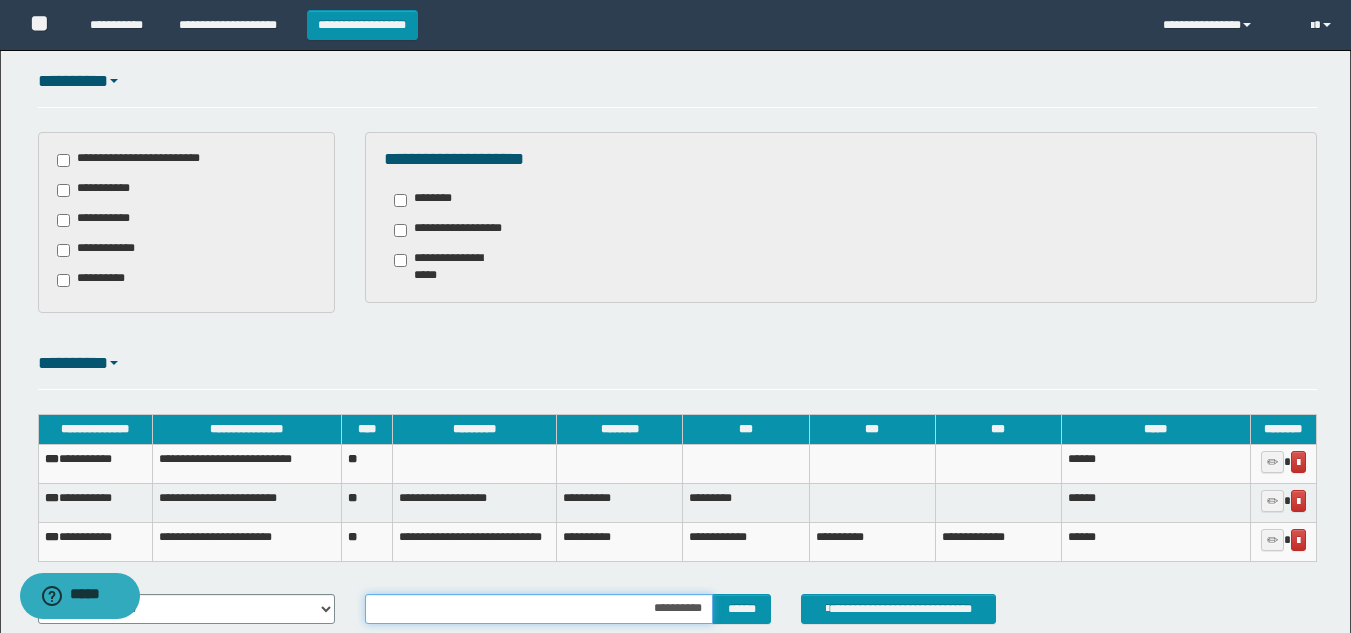 scroll, scrollTop: 602, scrollLeft: 0, axis: vertical 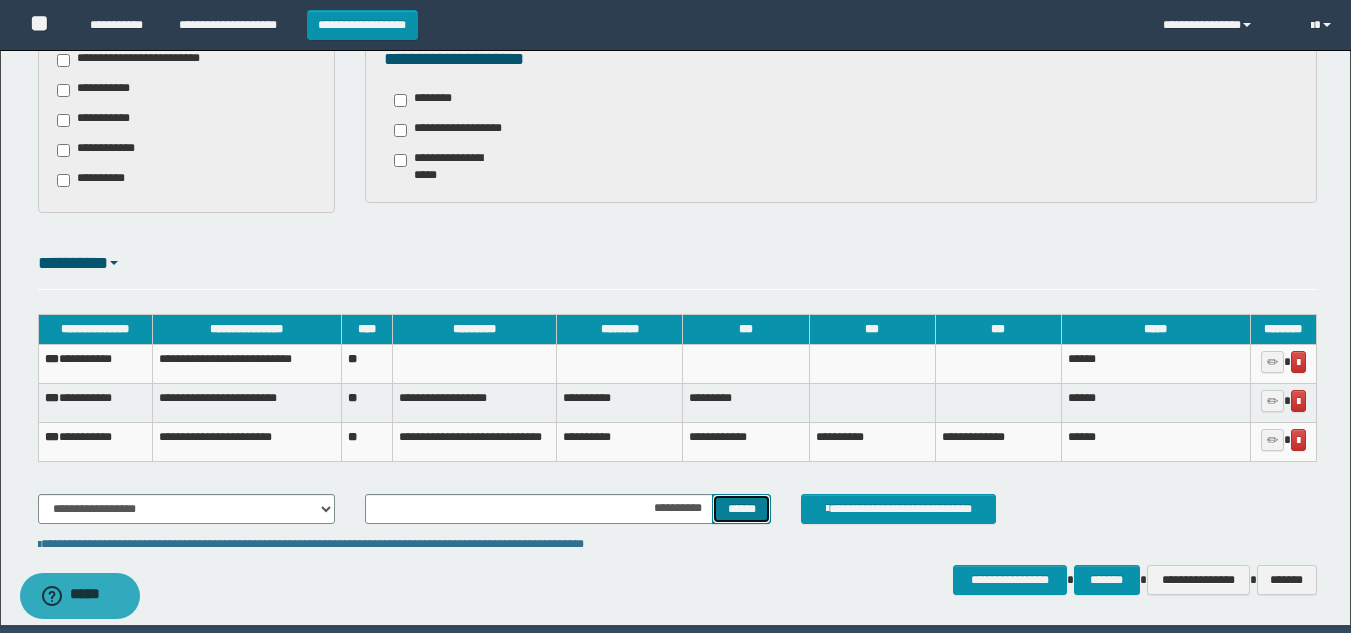 click on "******" at bounding box center (741, 509) 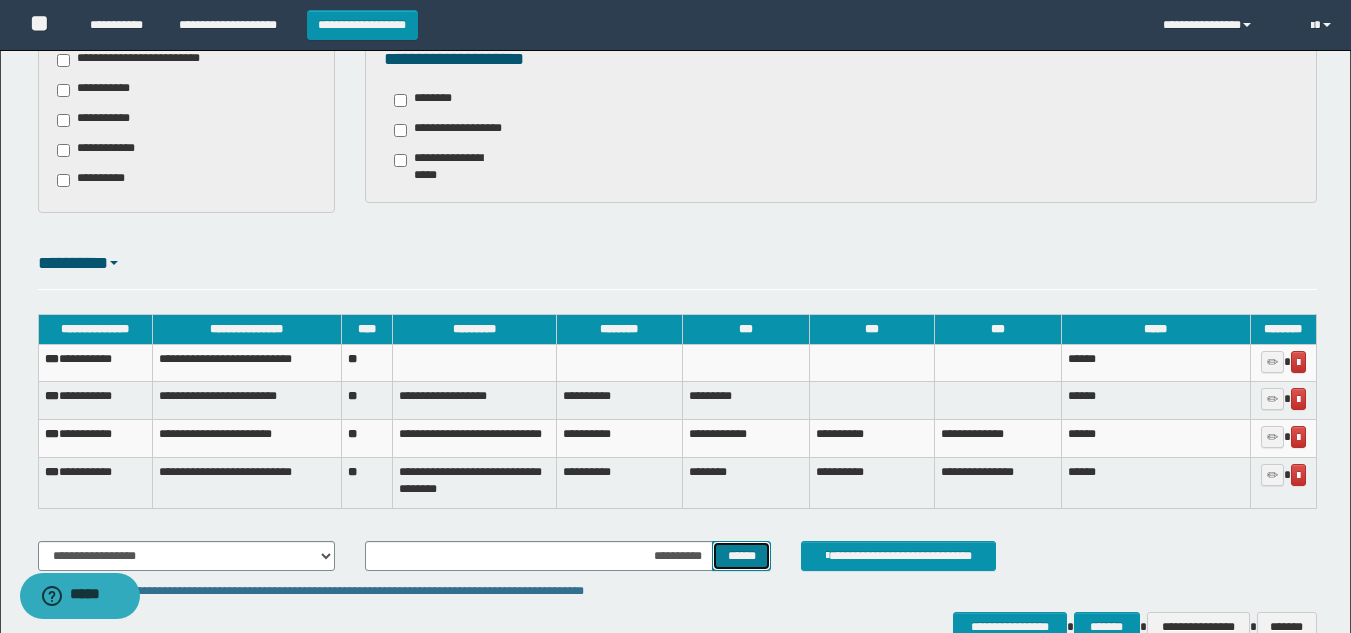 scroll, scrollTop: 702, scrollLeft: 0, axis: vertical 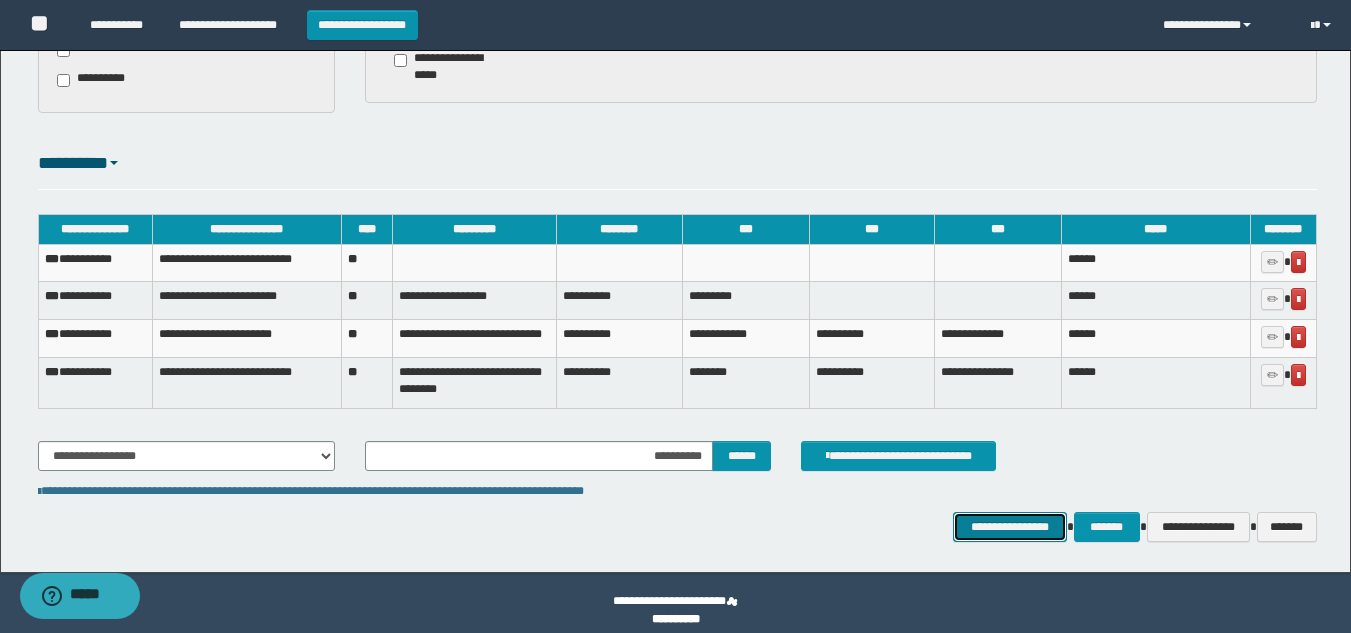 click on "**********" at bounding box center (1009, 527) 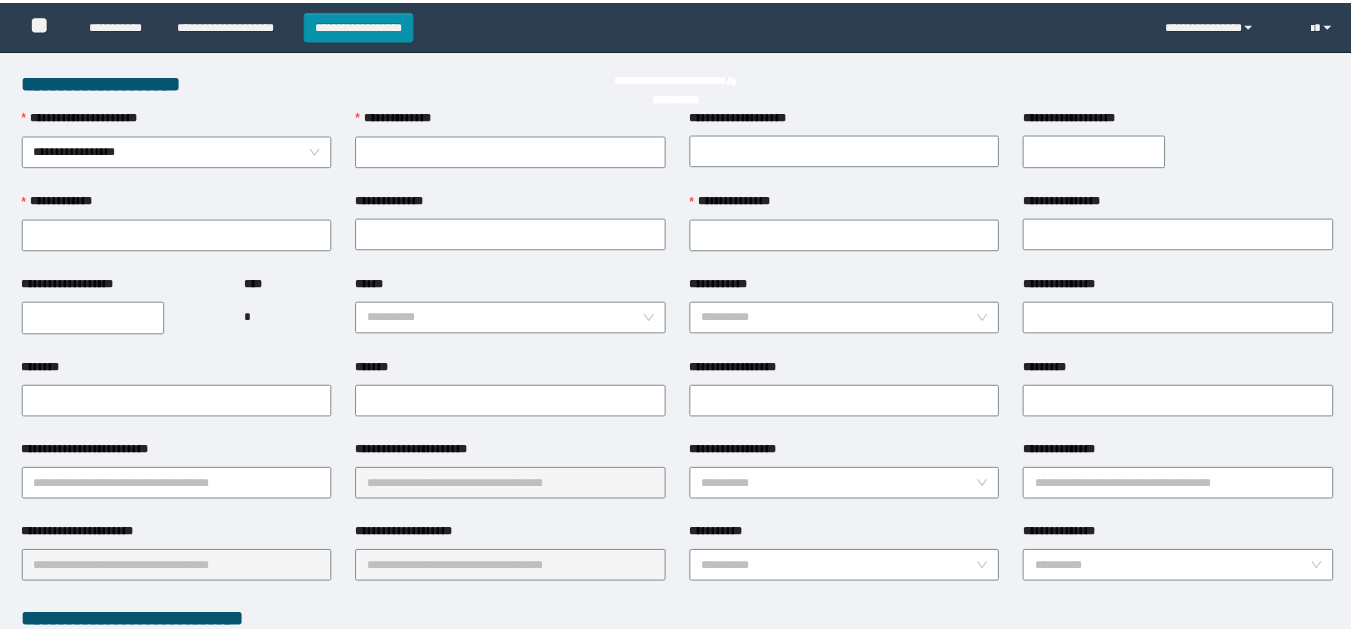 scroll, scrollTop: 0, scrollLeft: 0, axis: both 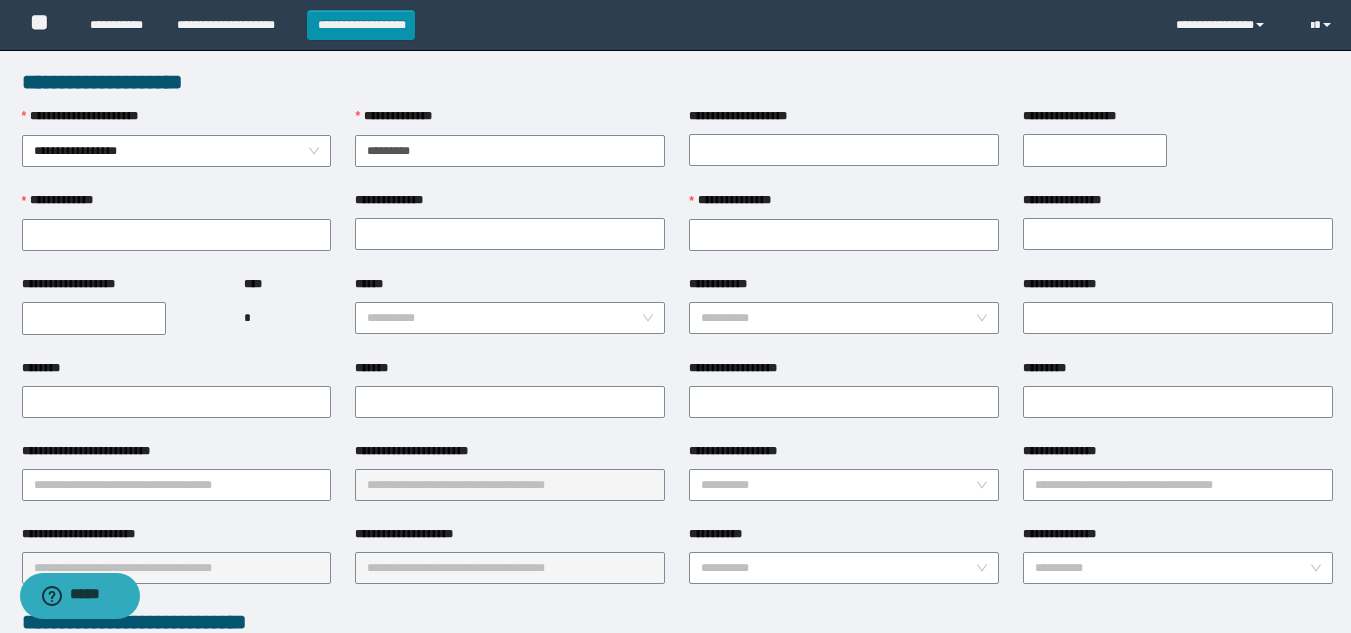 type on "**********" 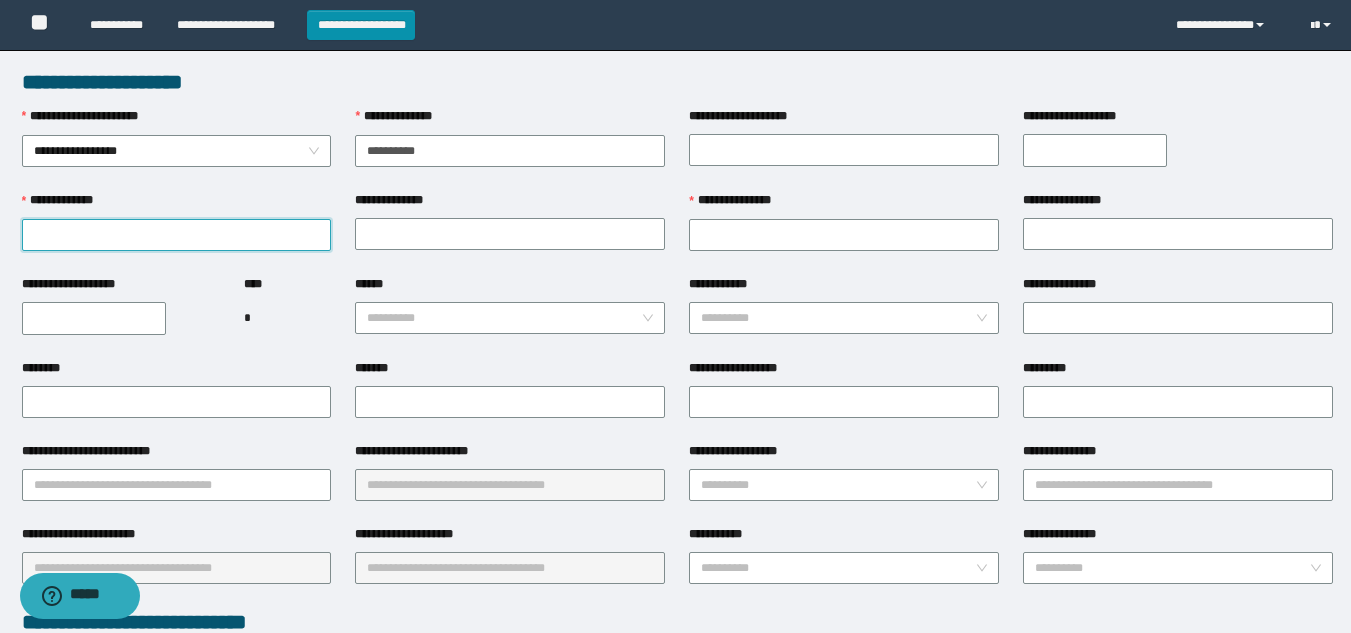 click on "**********" at bounding box center [177, 235] 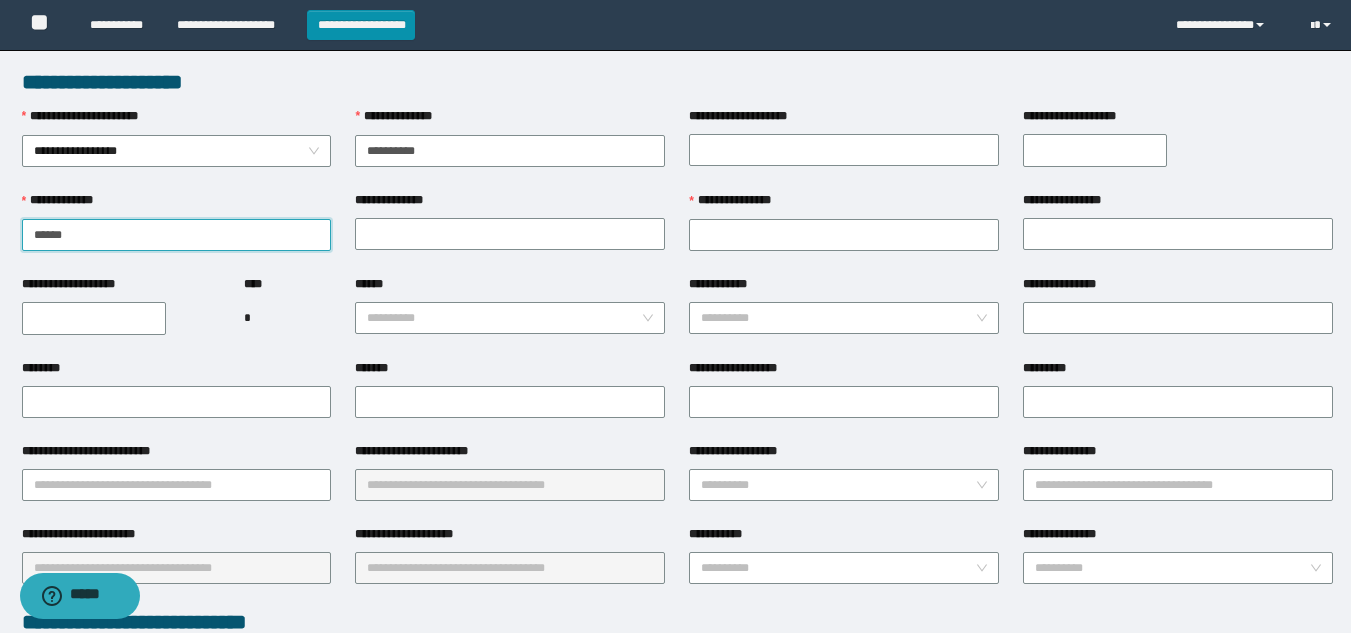 type on "******" 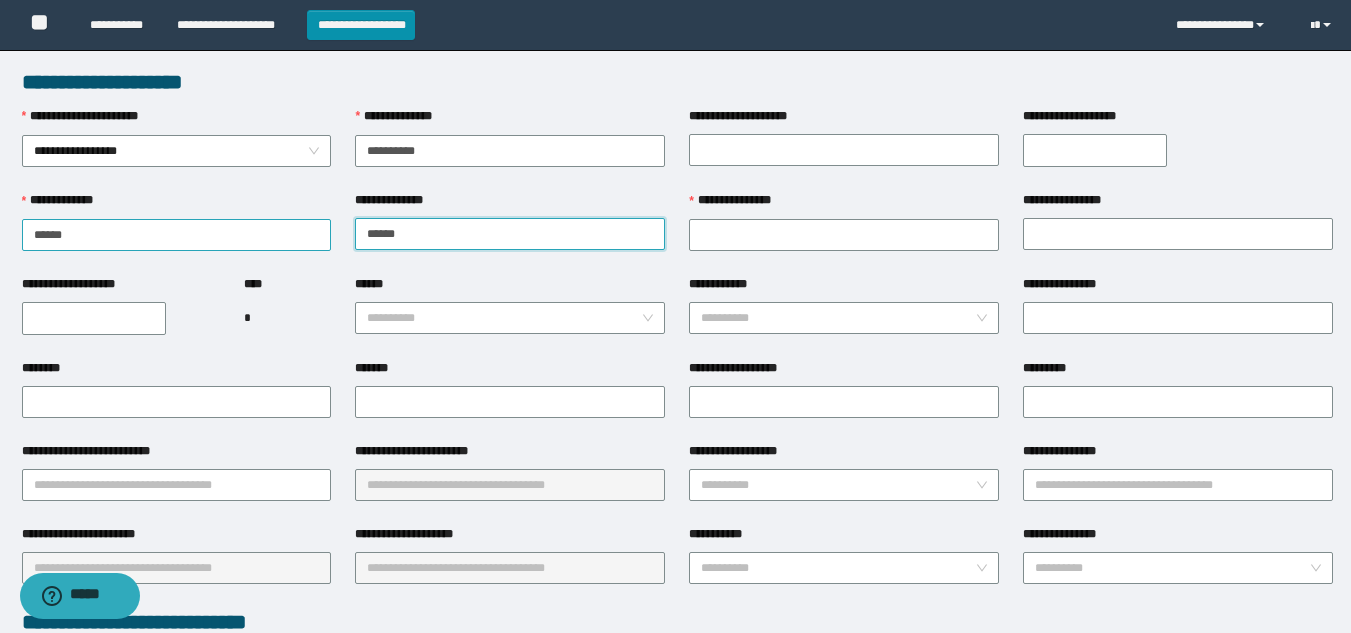 type on "******" 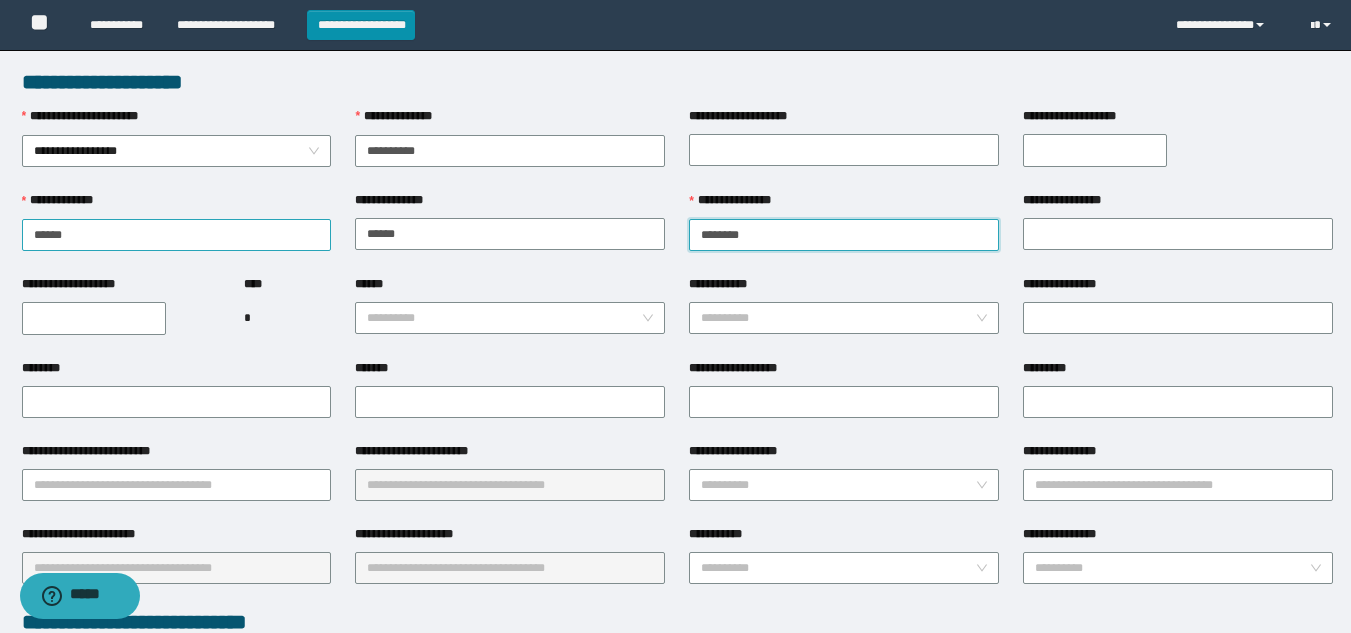 type on "********" 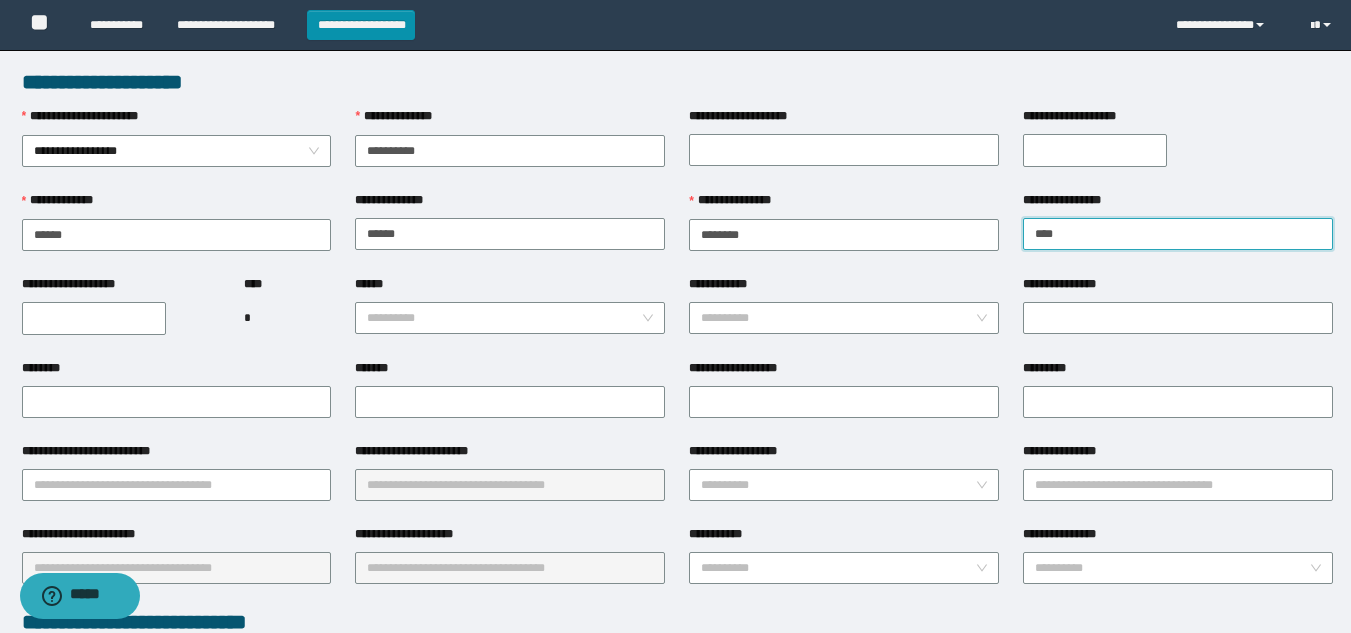 type on "****" 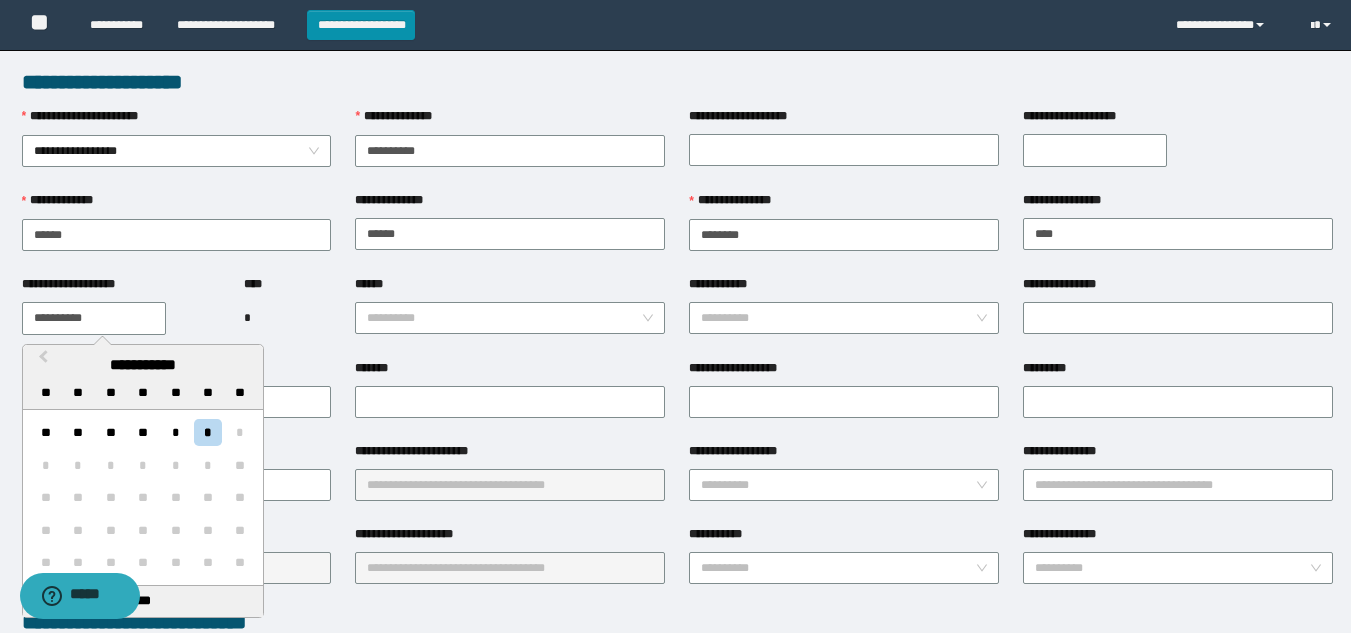 click on "**********" at bounding box center [94, 318] 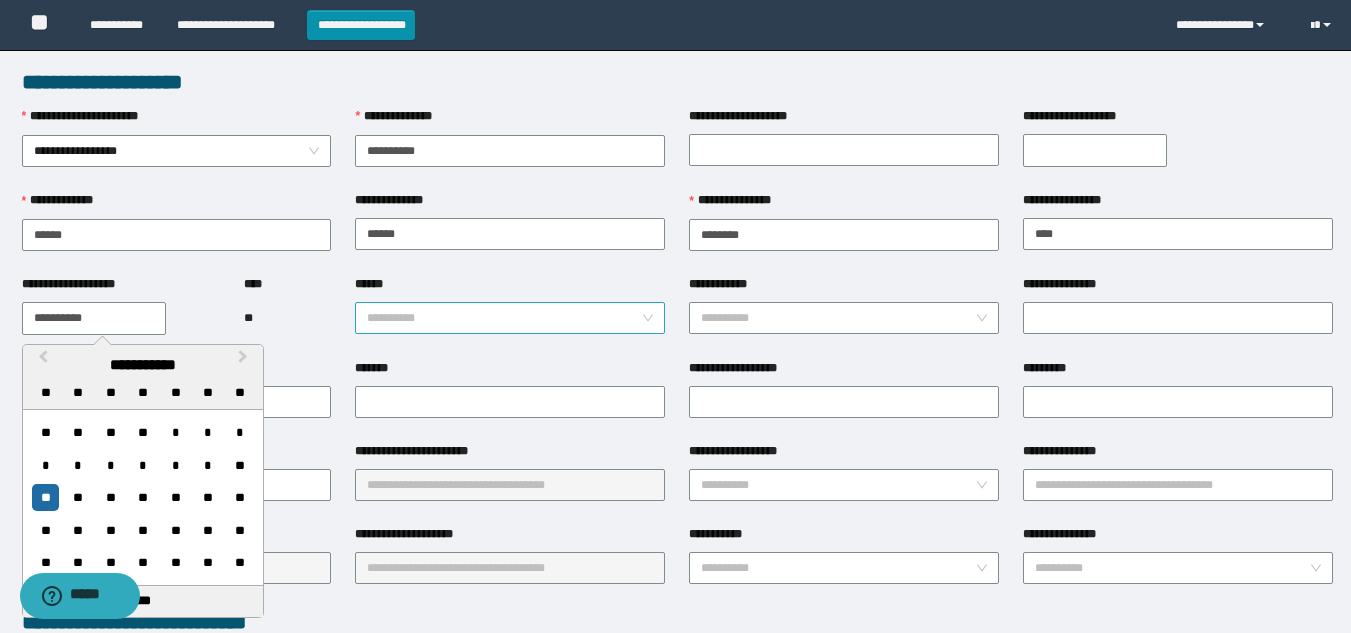 type on "**********" 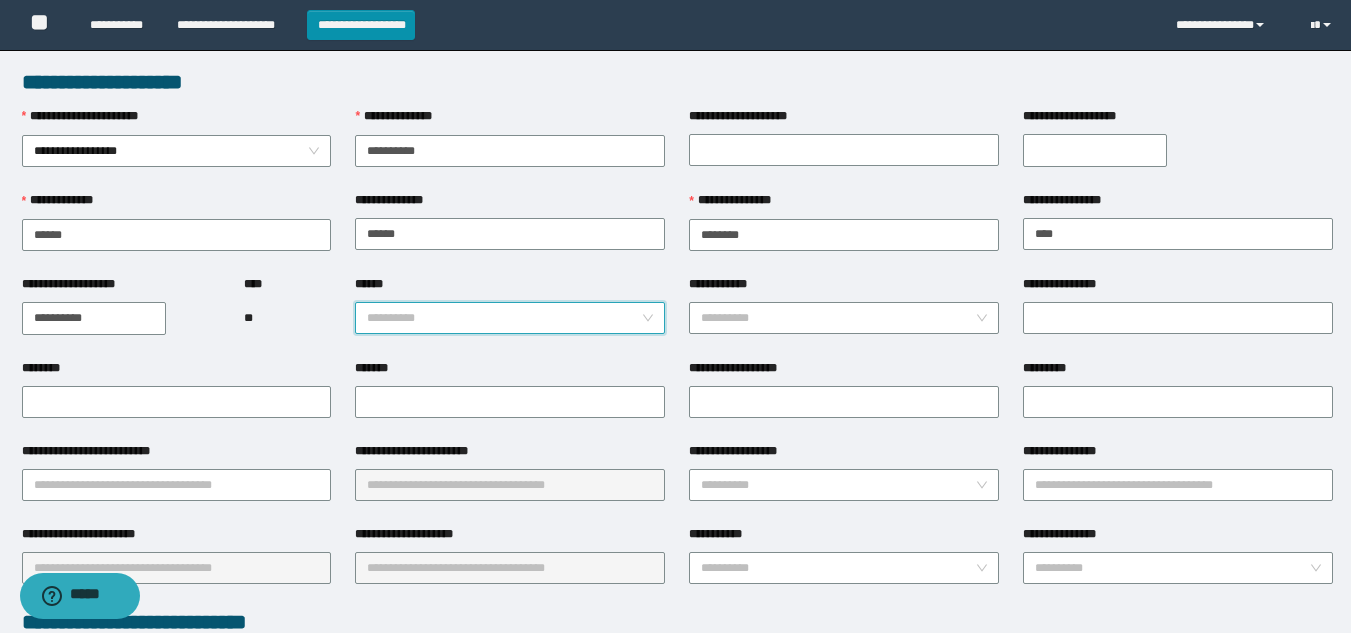 click on "******" at bounding box center [504, 318] 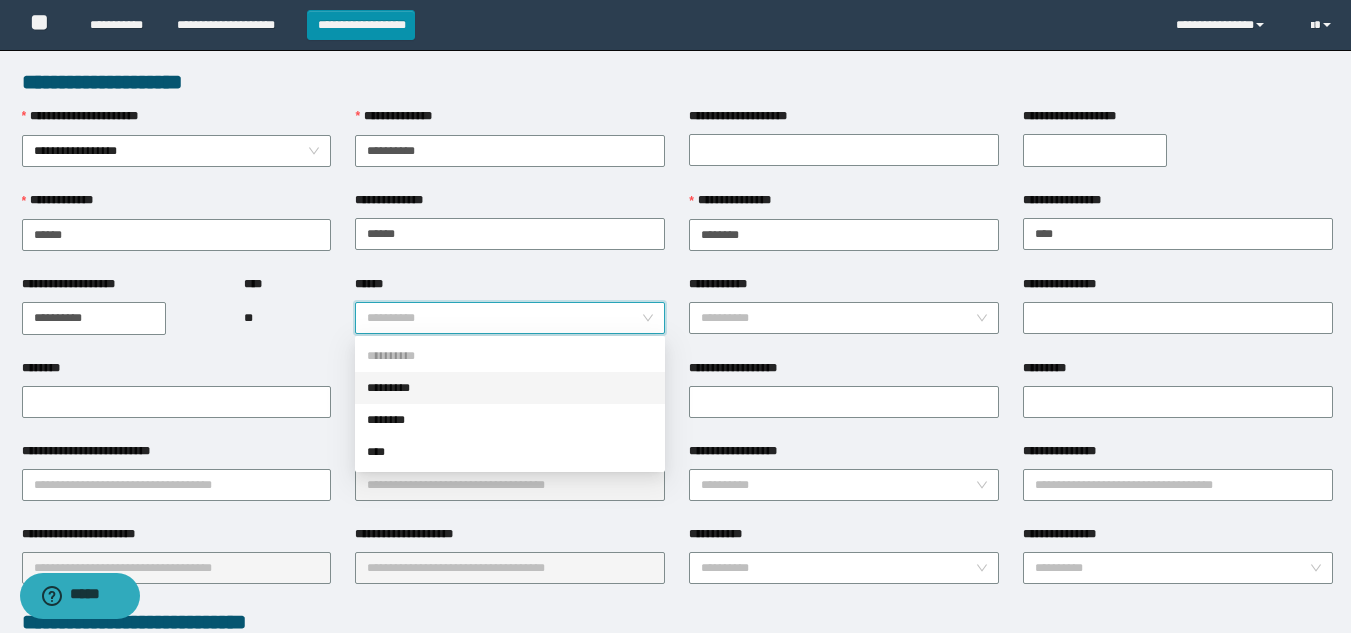 click on "*********" at bounding box center [510, 388] 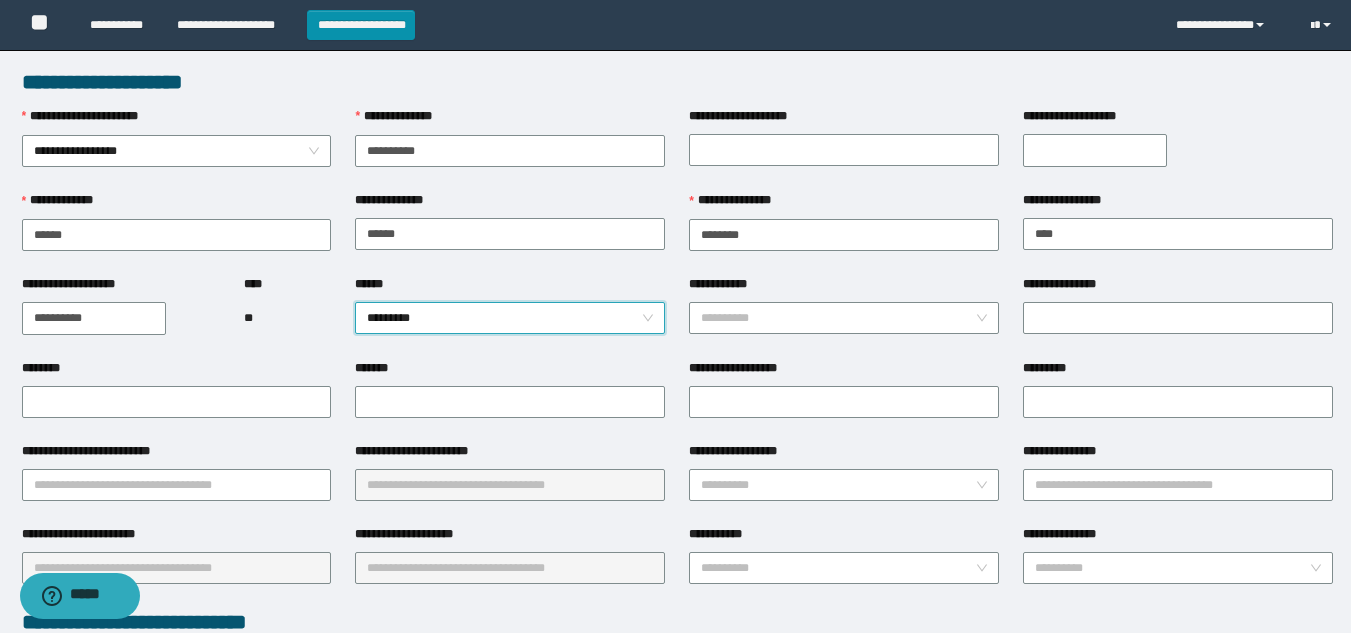 scroll, scrollTop: 200, scrollLeft: 0, axis: vertical 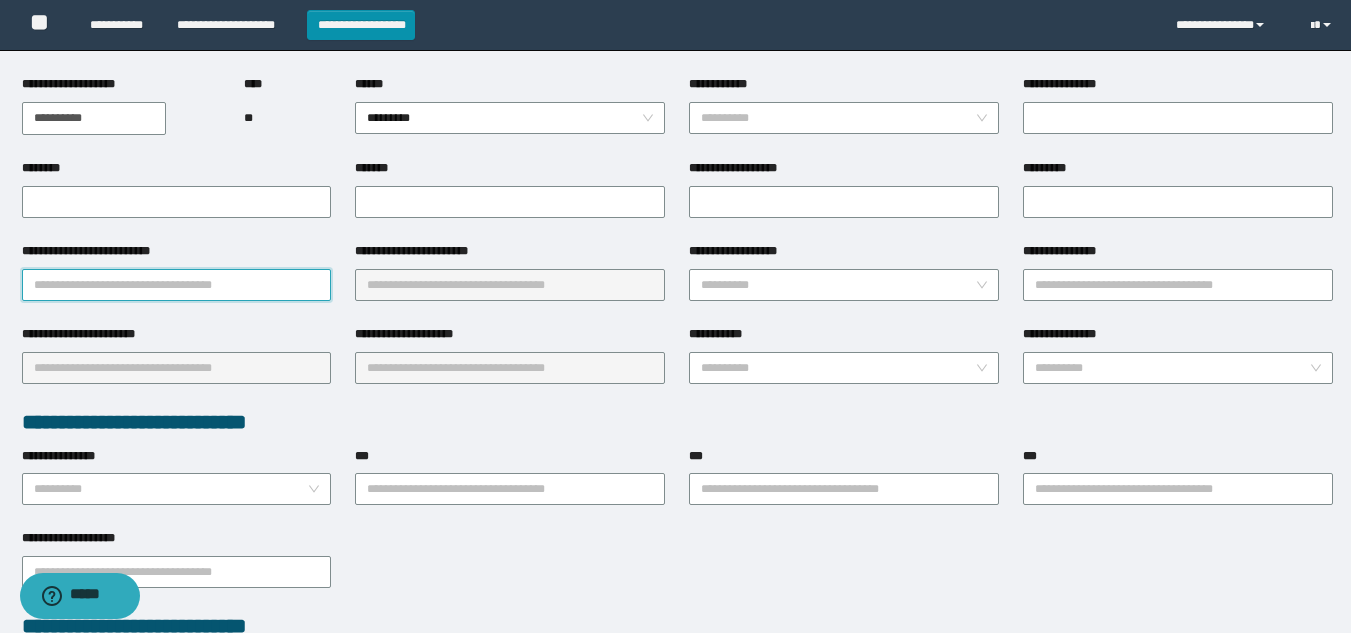 click on "**********" at bounding box center [177, 285] 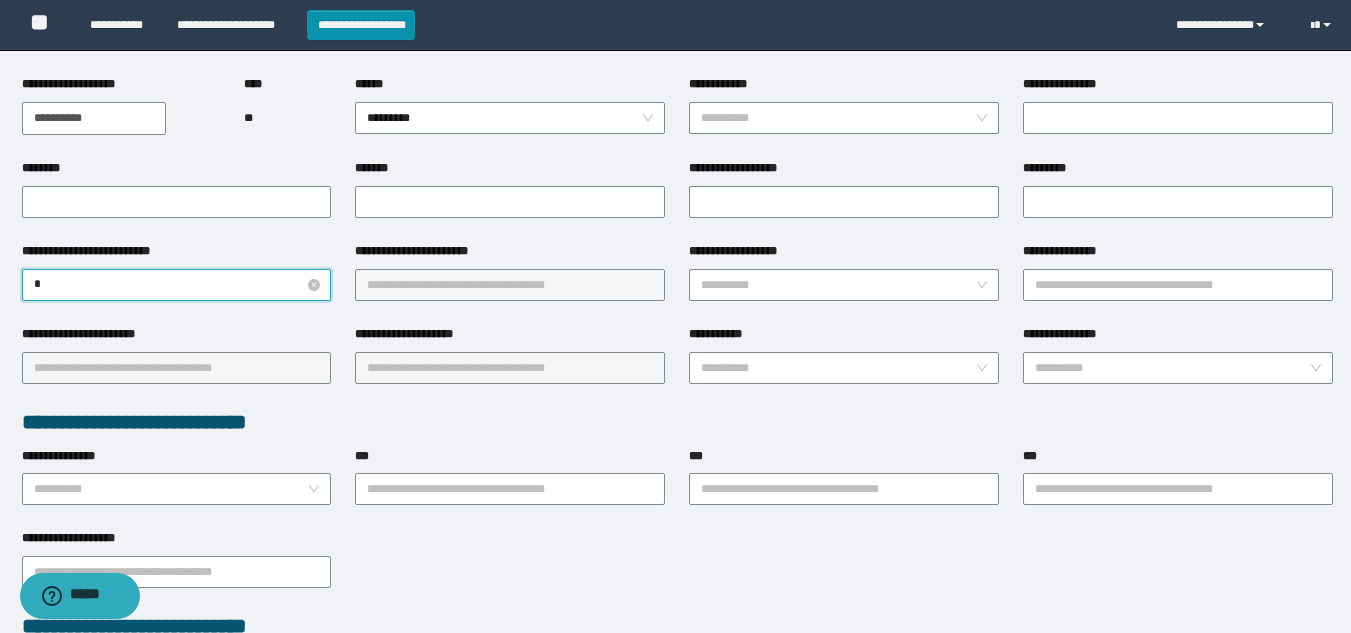 type on "**" 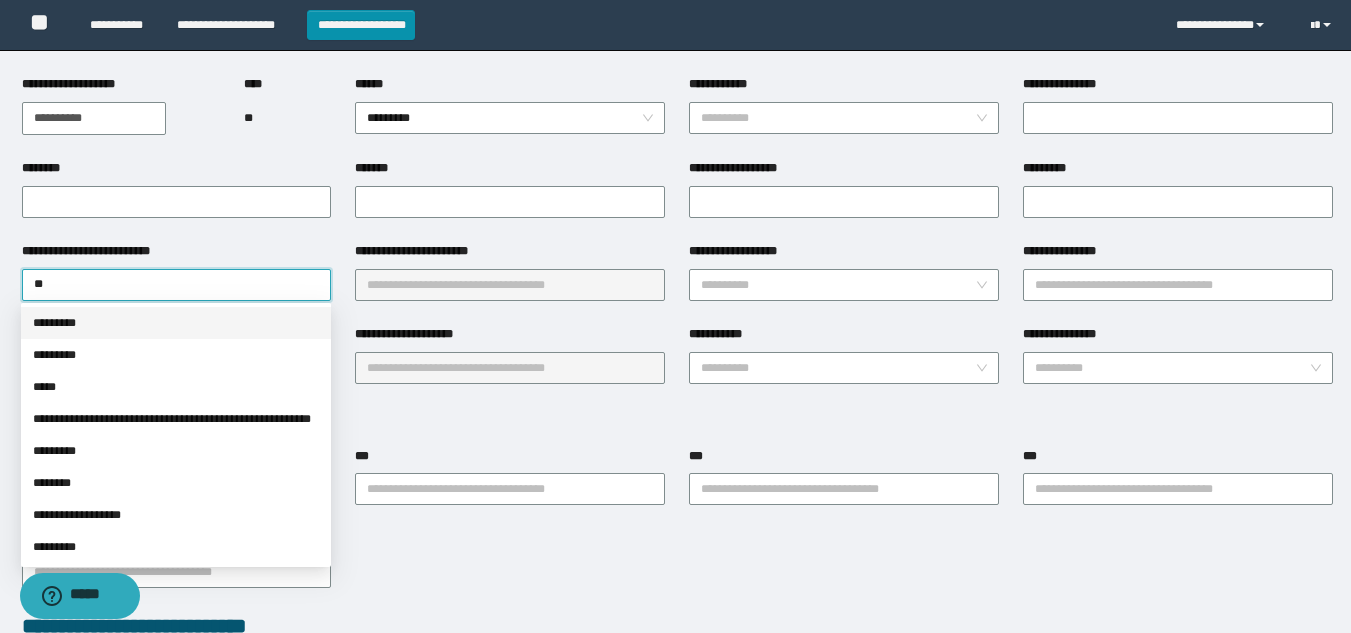 drag, startPoint x: 72, startPoint y: 329, endPoint x: 144, endPoint y: 312, distance: 73.97973 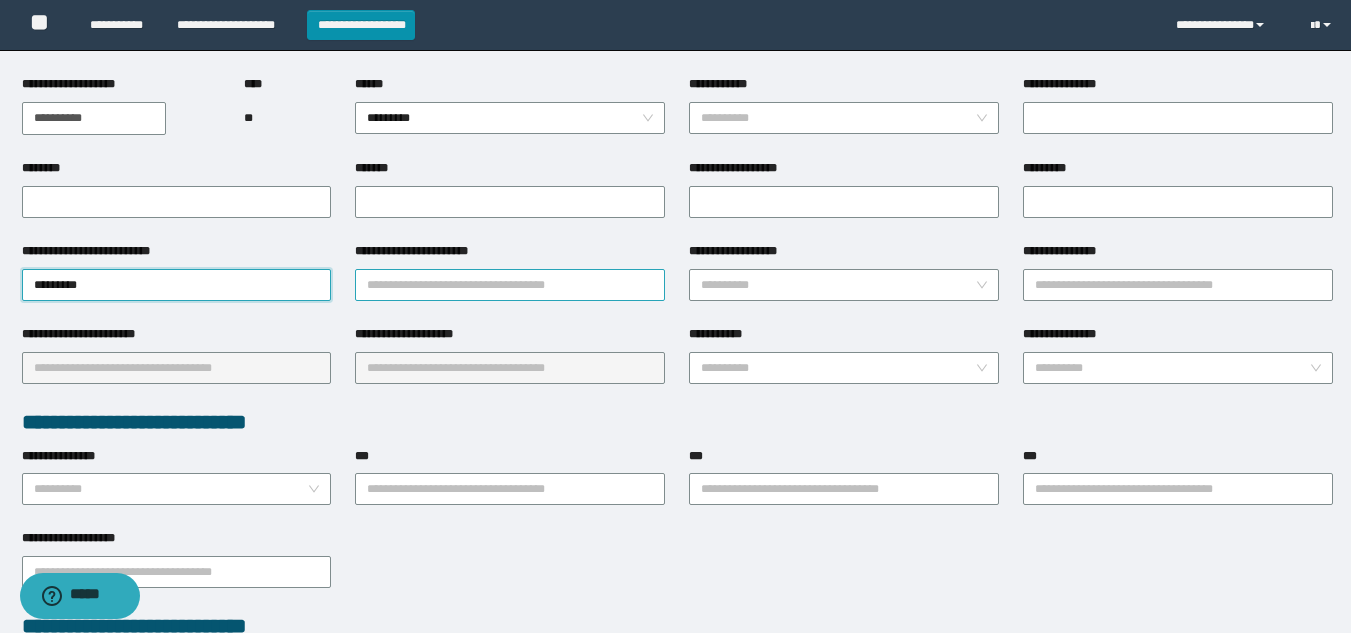 click on "**********" at bounding box center [510, 285] 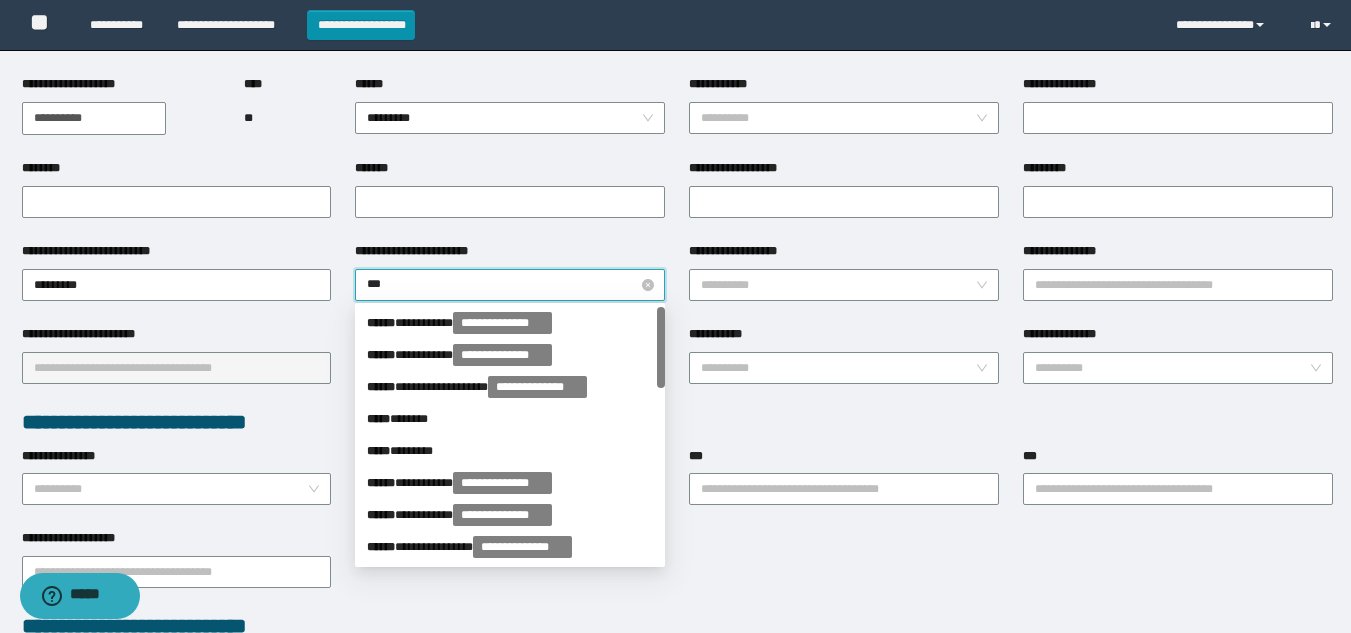 type on "****" 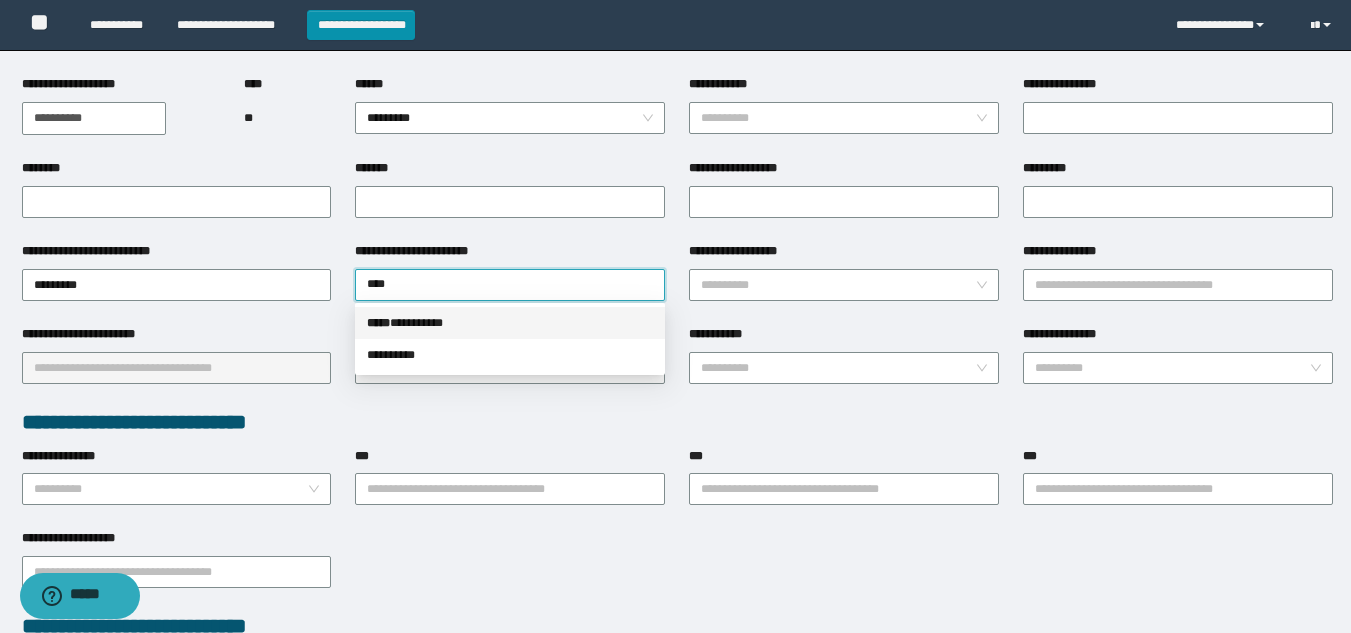 click on "***** * ********" at bounding box center (510, 323) 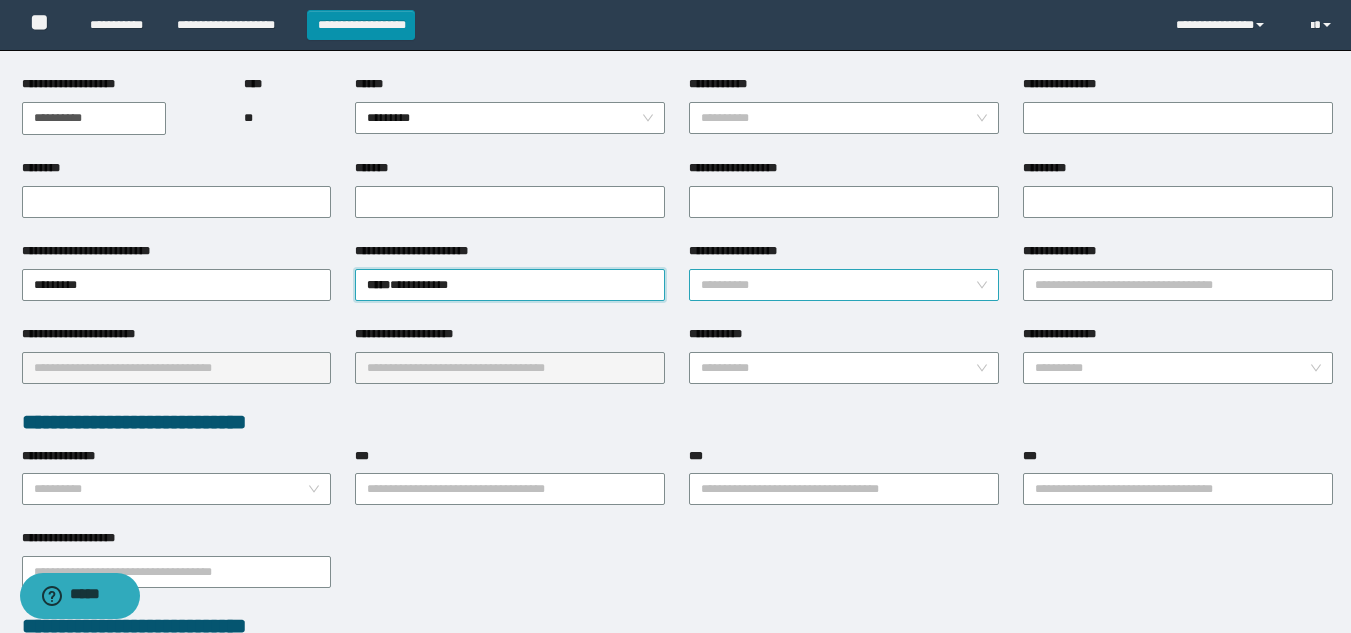 click on "**********" at bounding box center [838, 285] 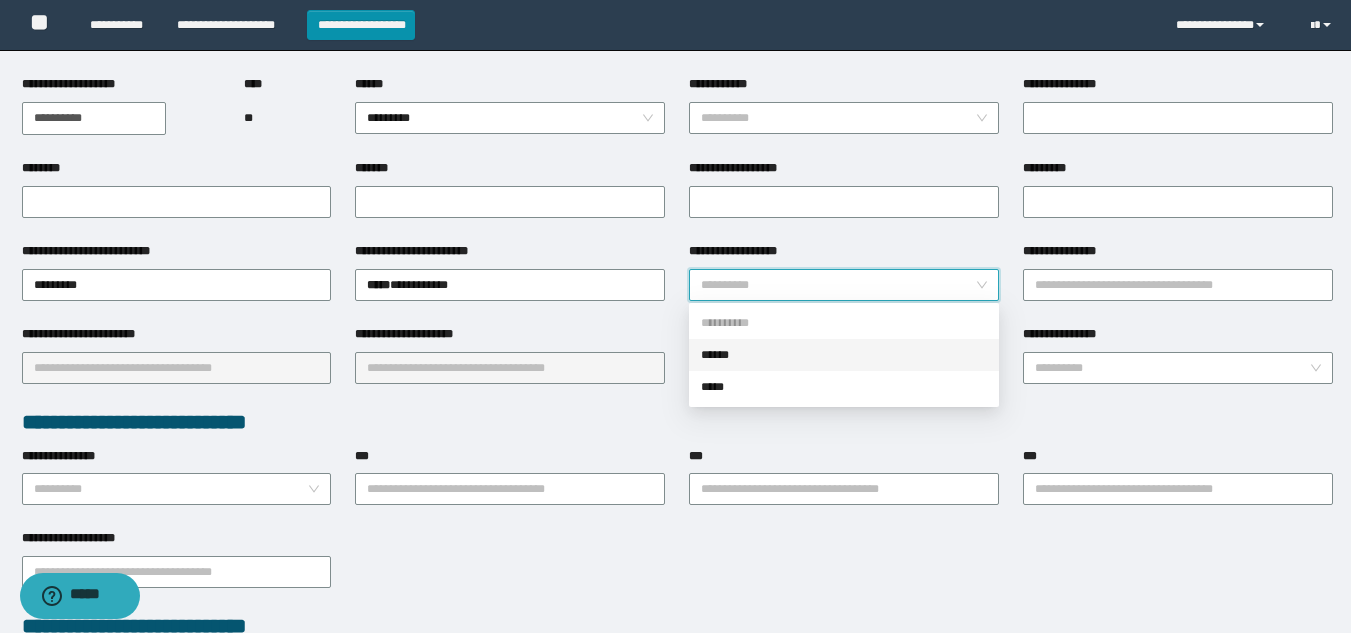 click on "******" at bounding box center (844, 355) 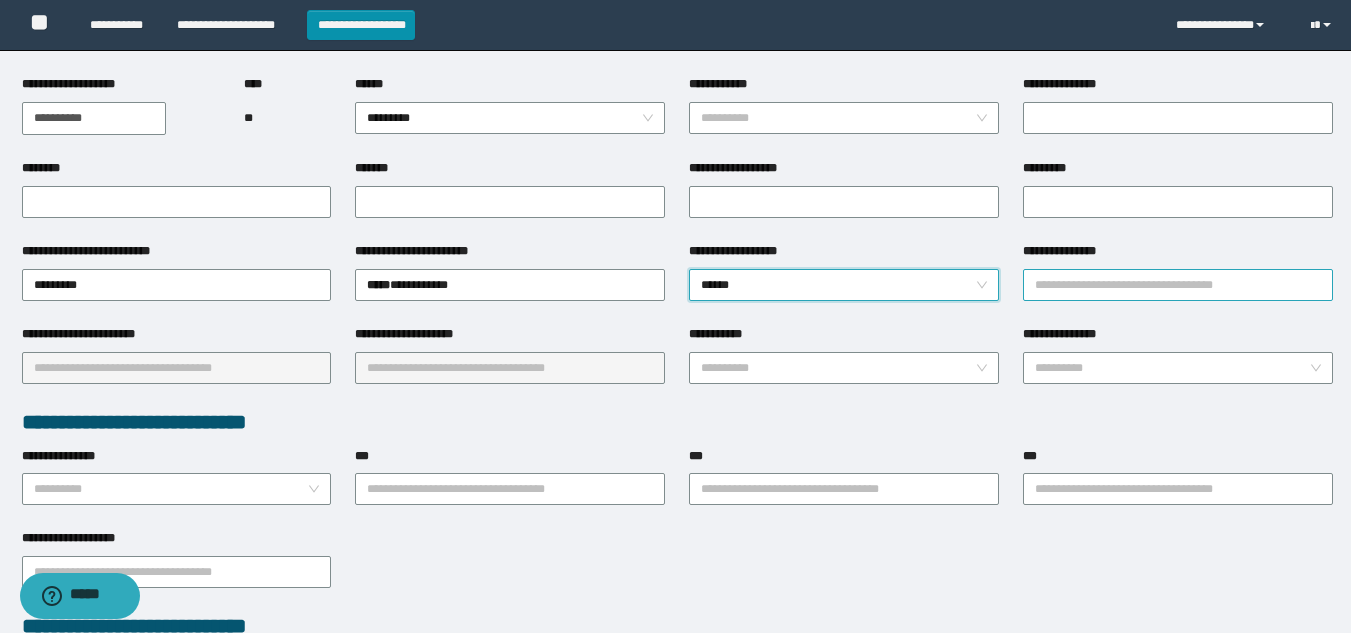 click on "**********" at bounding box center (1178, 285) 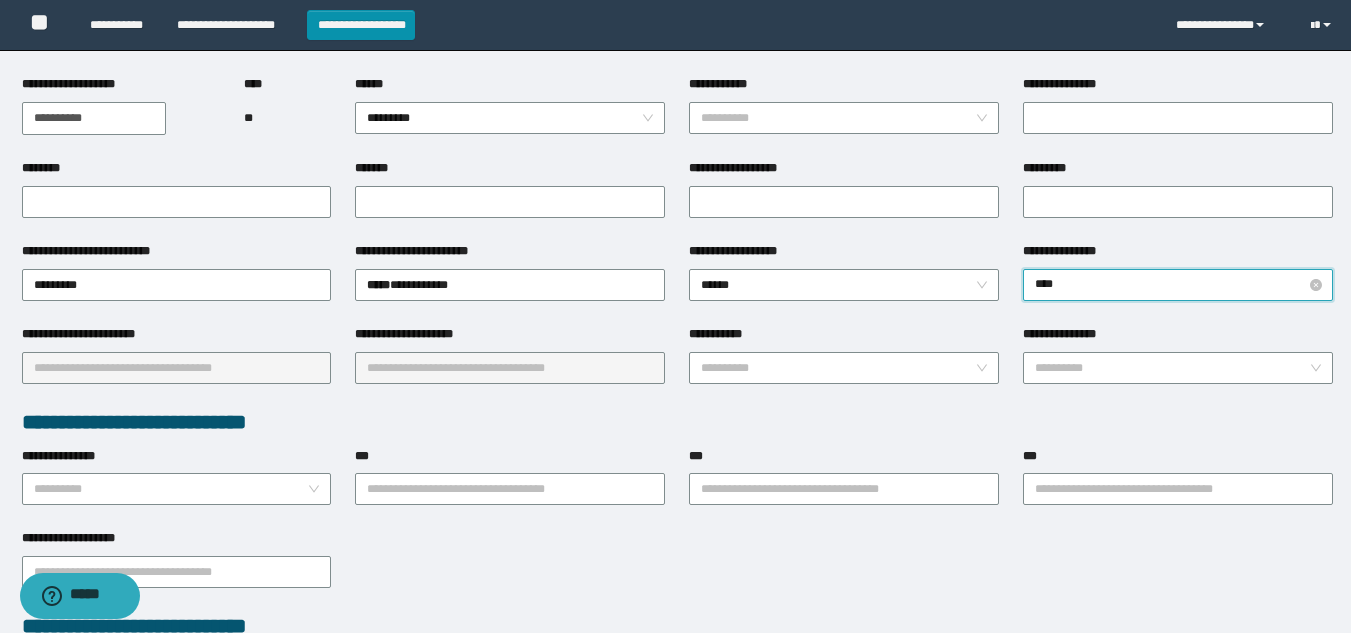 type on "*****" 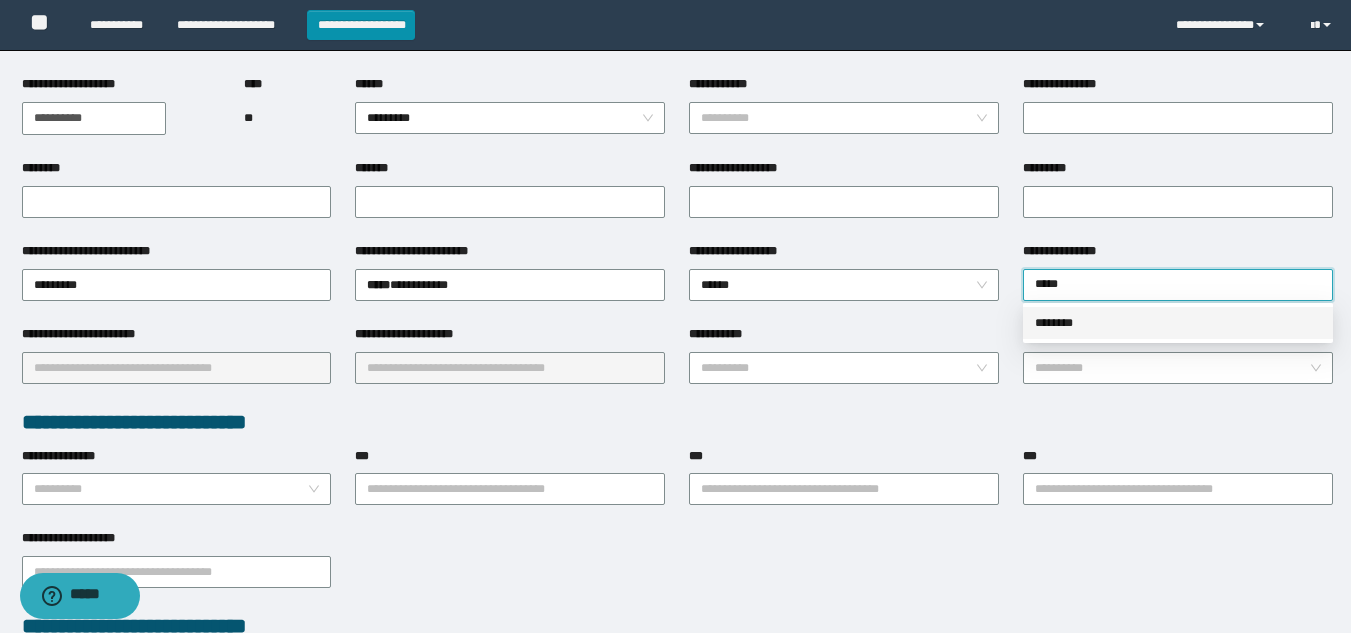 click on "********" at bounding box center (1178, 323) 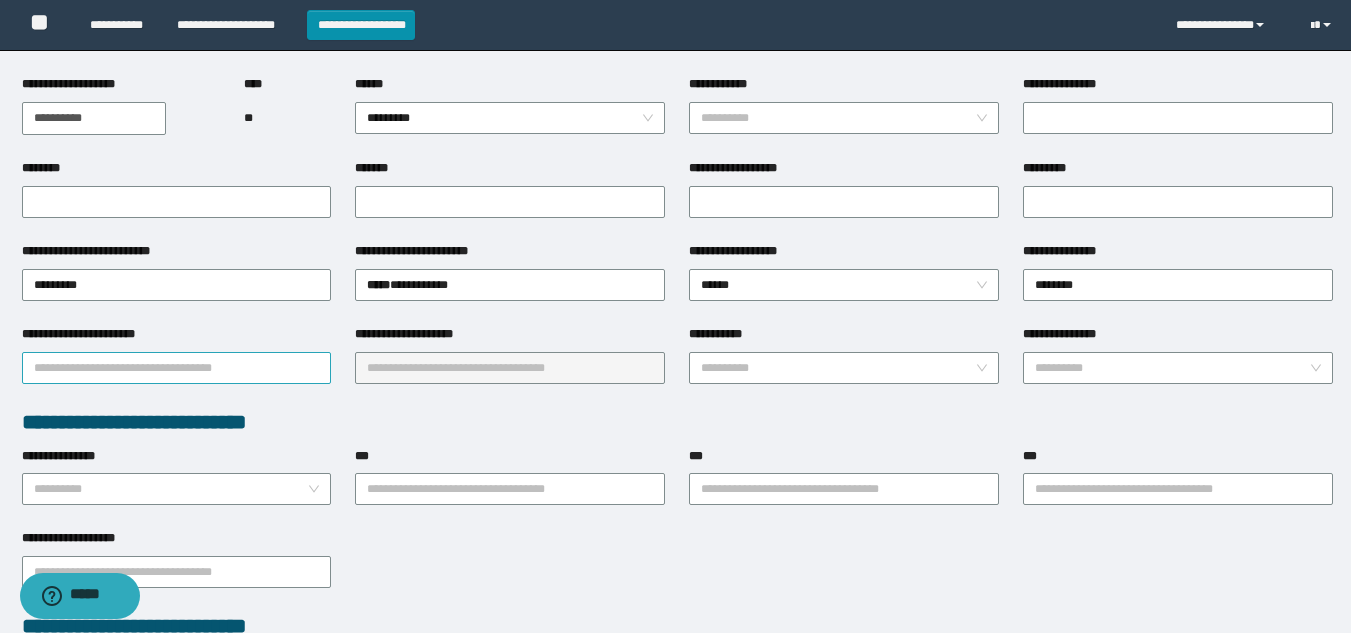 click on "**********" at bounding box center [177, 368] 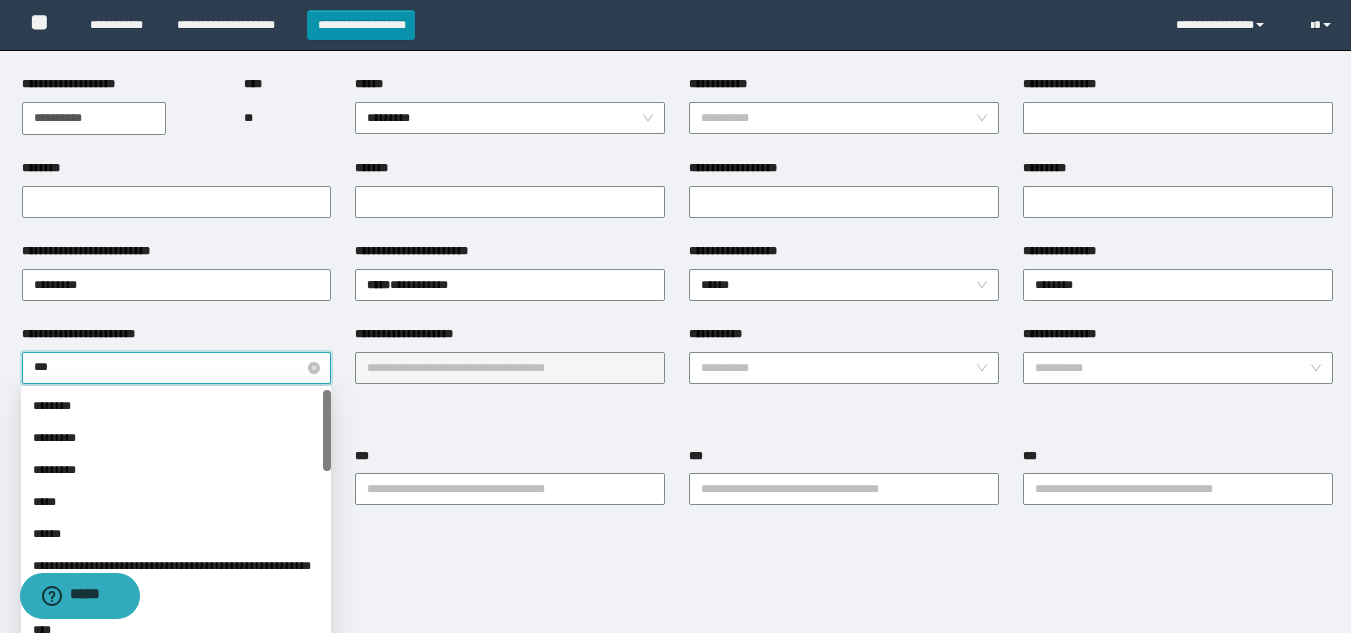 type on "****" 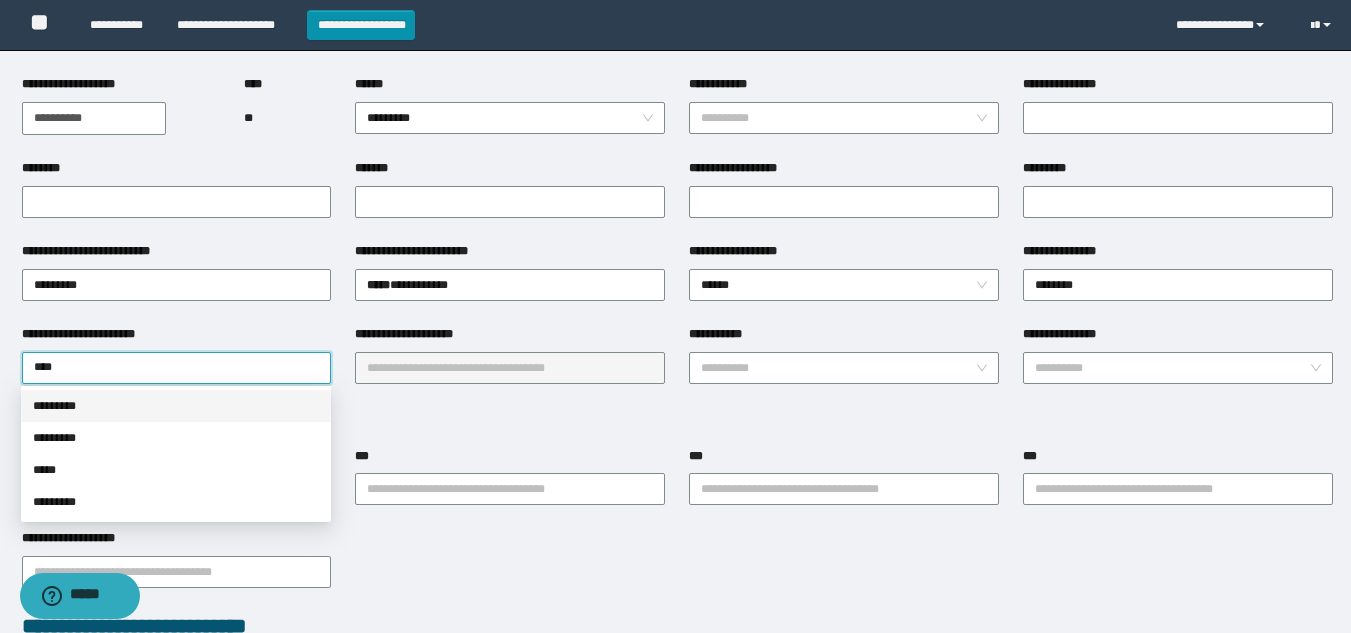 click on "*********" at bounding box center (176, 406) 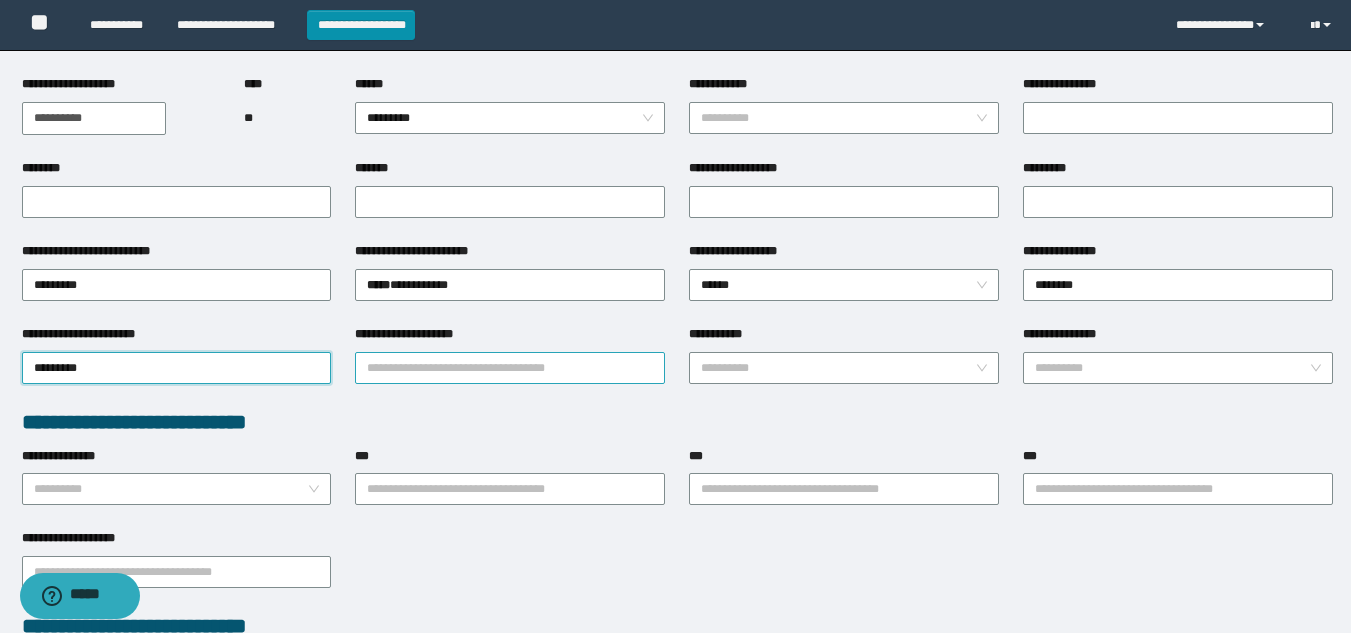 click on "**********" at bounding box center (510, 368) 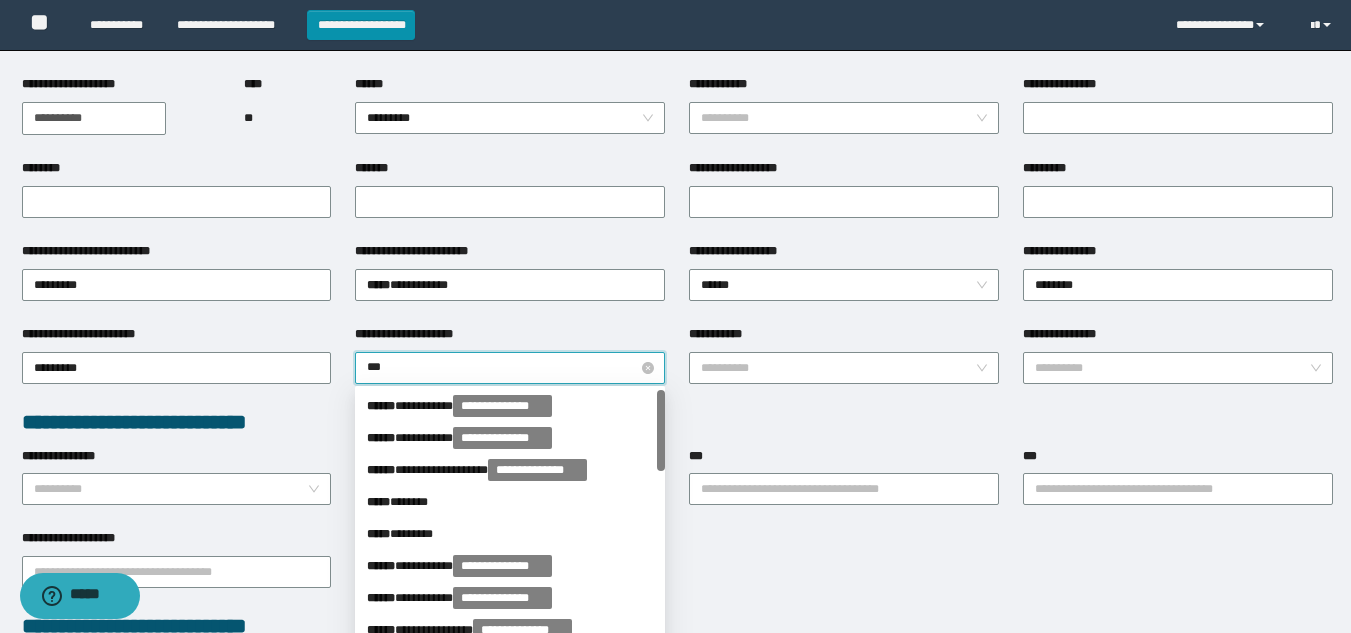 type on "****" 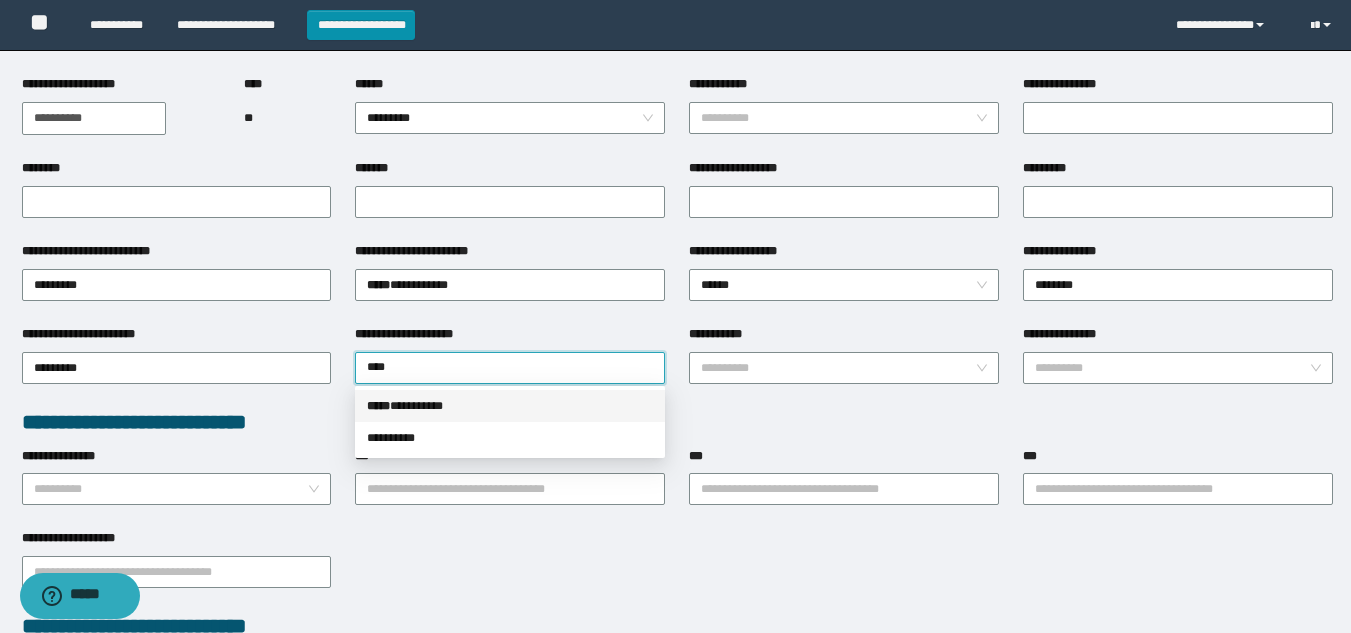 click on "***** * ********" at bounding box center (510, 406) 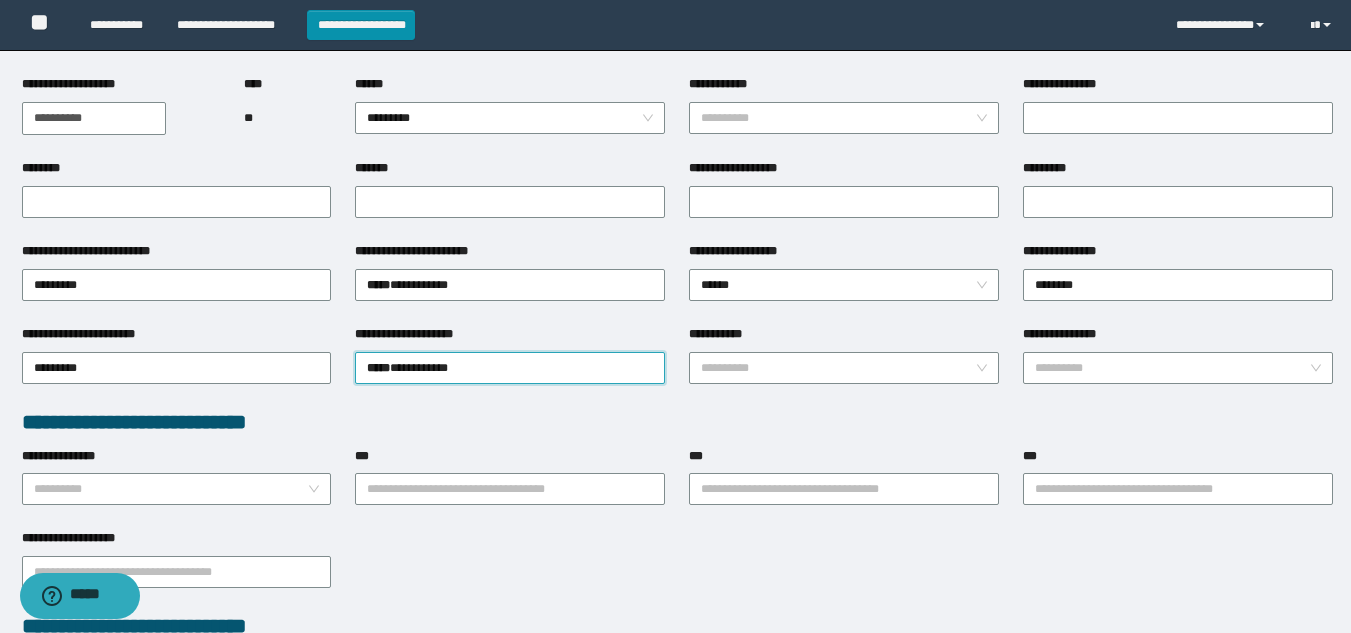 scroll, scrollTop: 400, scrollLeft: 0, axis: vertical 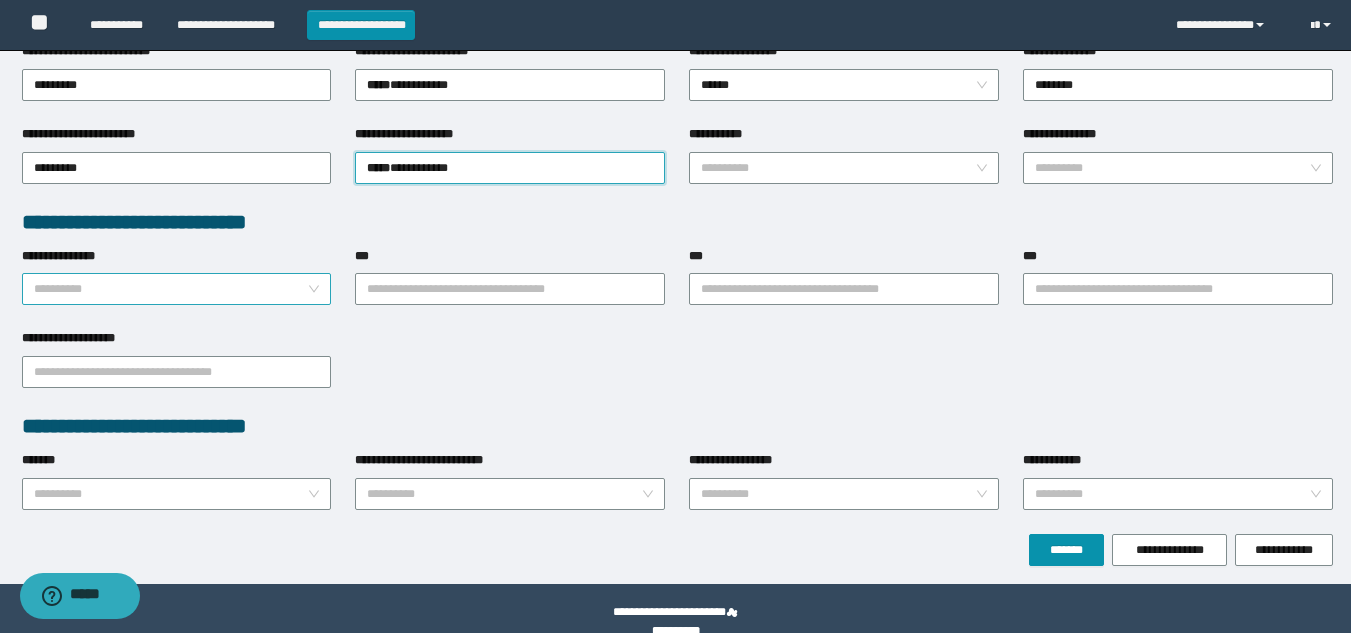 click on "**********" at bounding box center [171, 289] 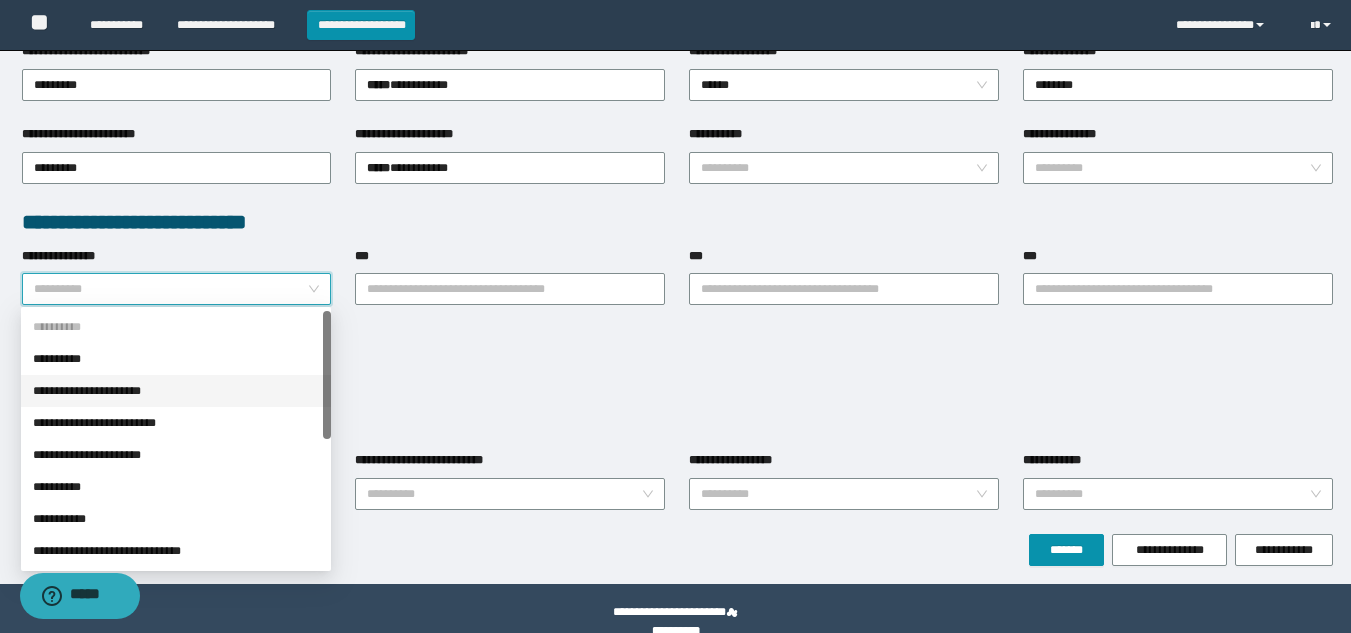 click on "**********" at bounding box center (176, 391) 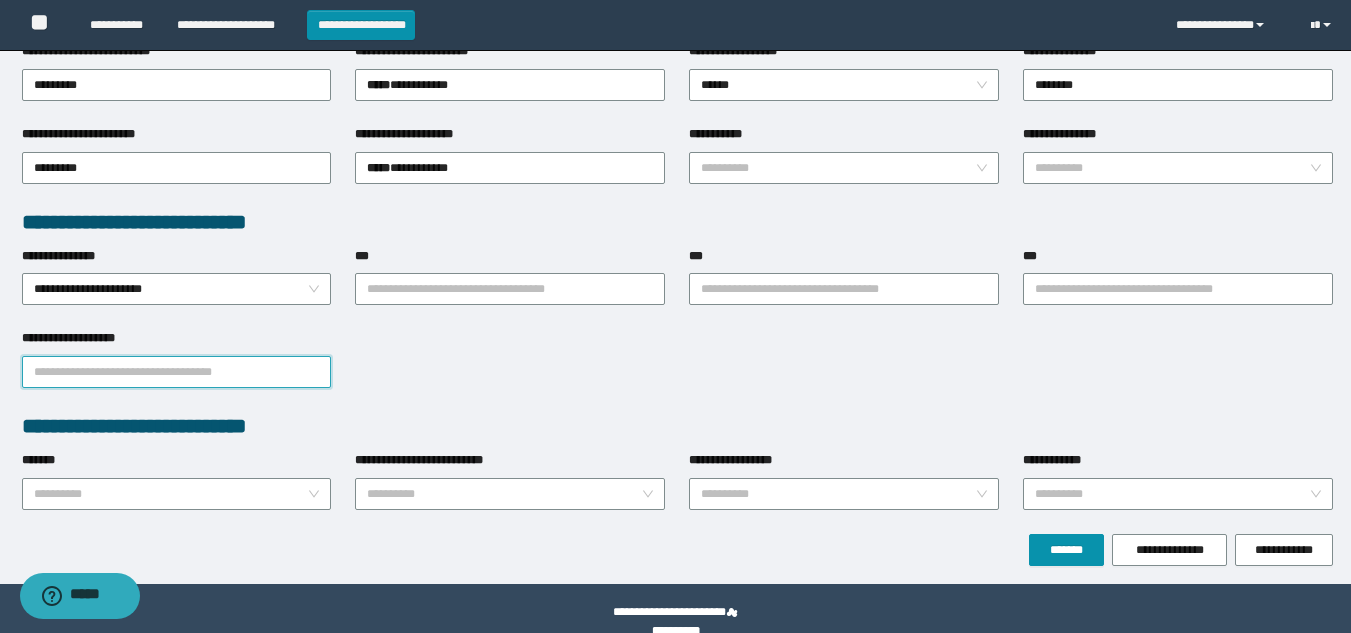click on "**********" at bounding box center (177, 372) 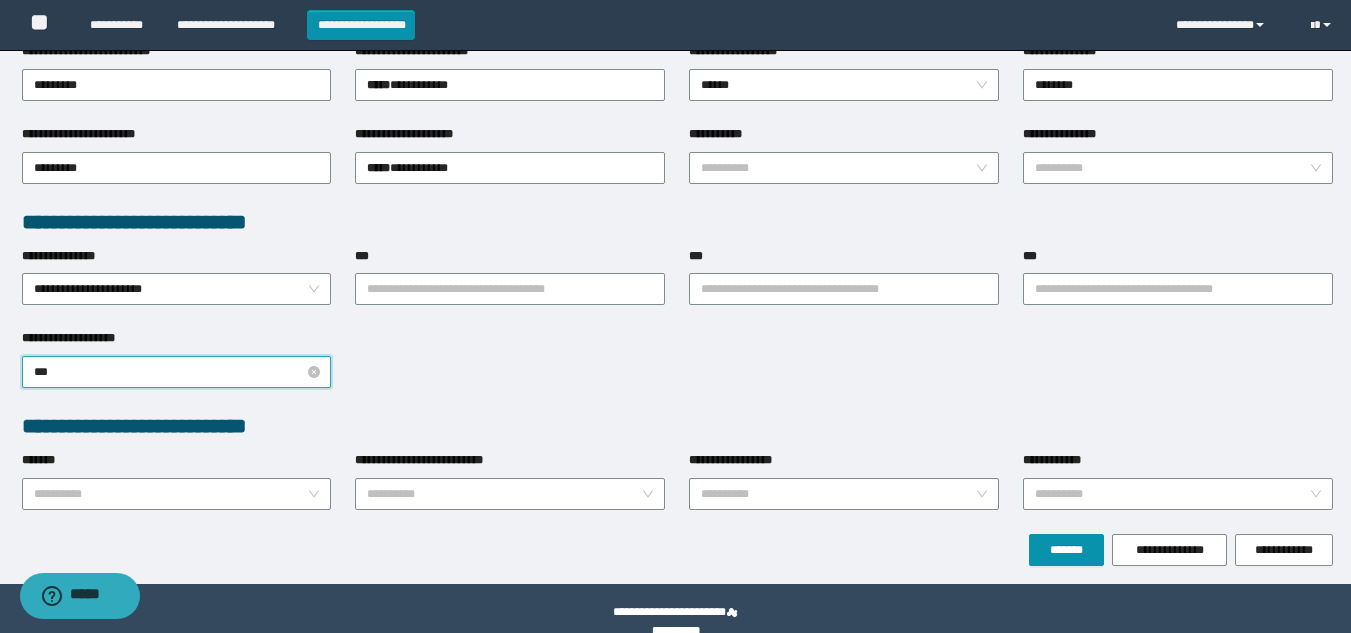 type on "****" 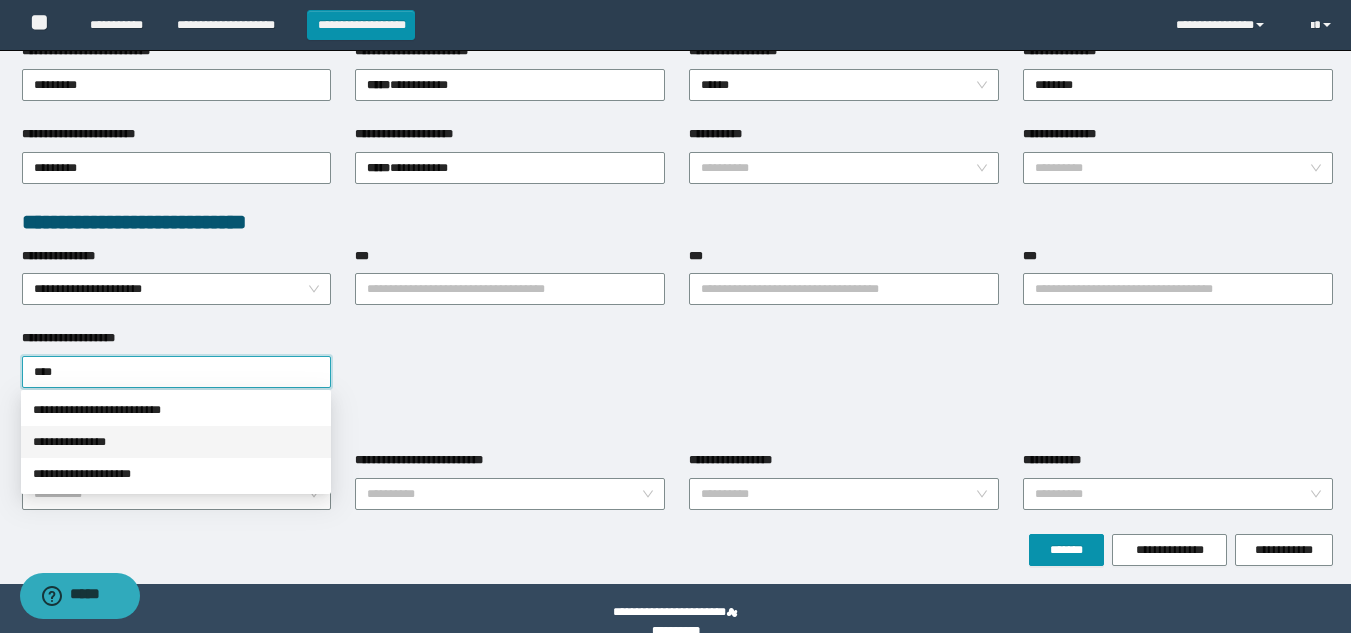 click on "**********" at bounding box center [176, 442] 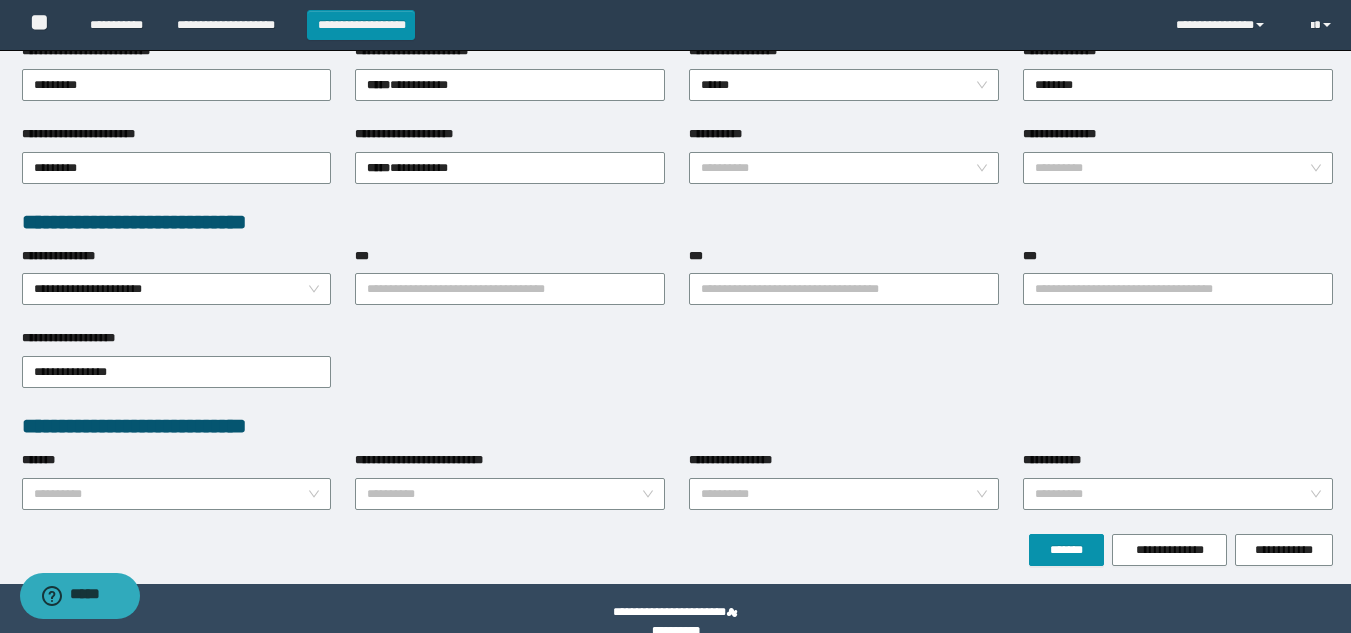 click on "**********" at bounding box center (677, 370) 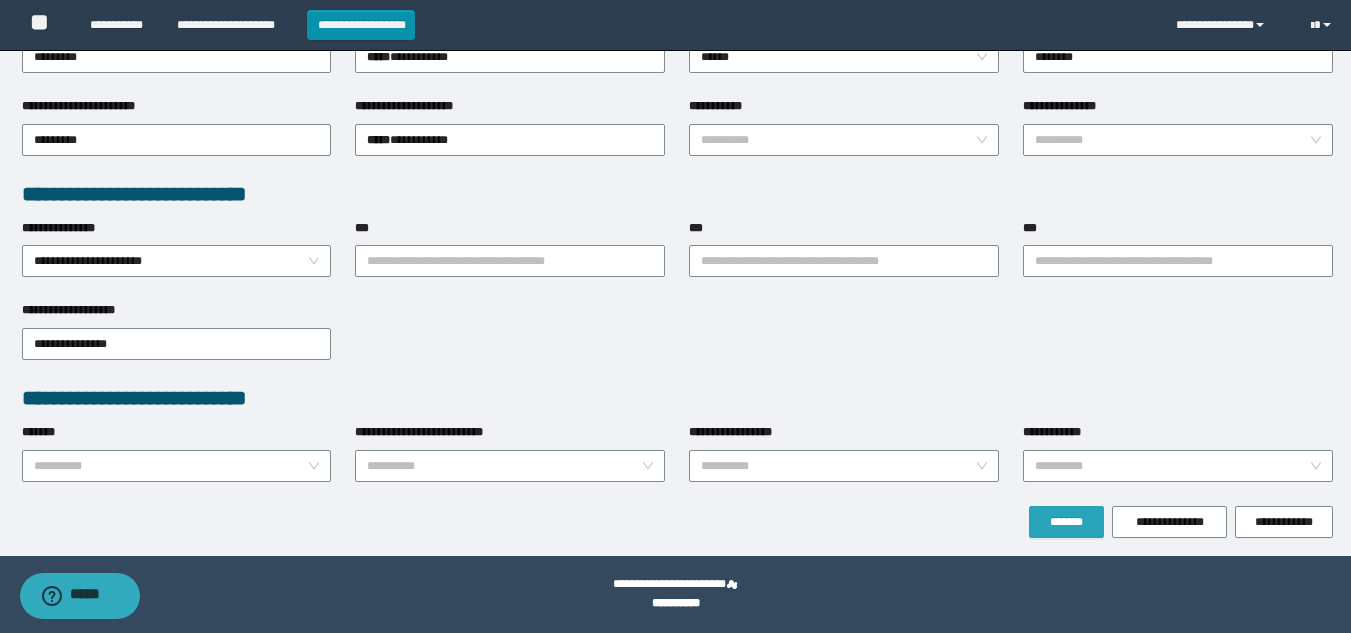 click on "*******" at bounding box center [1066, 522] 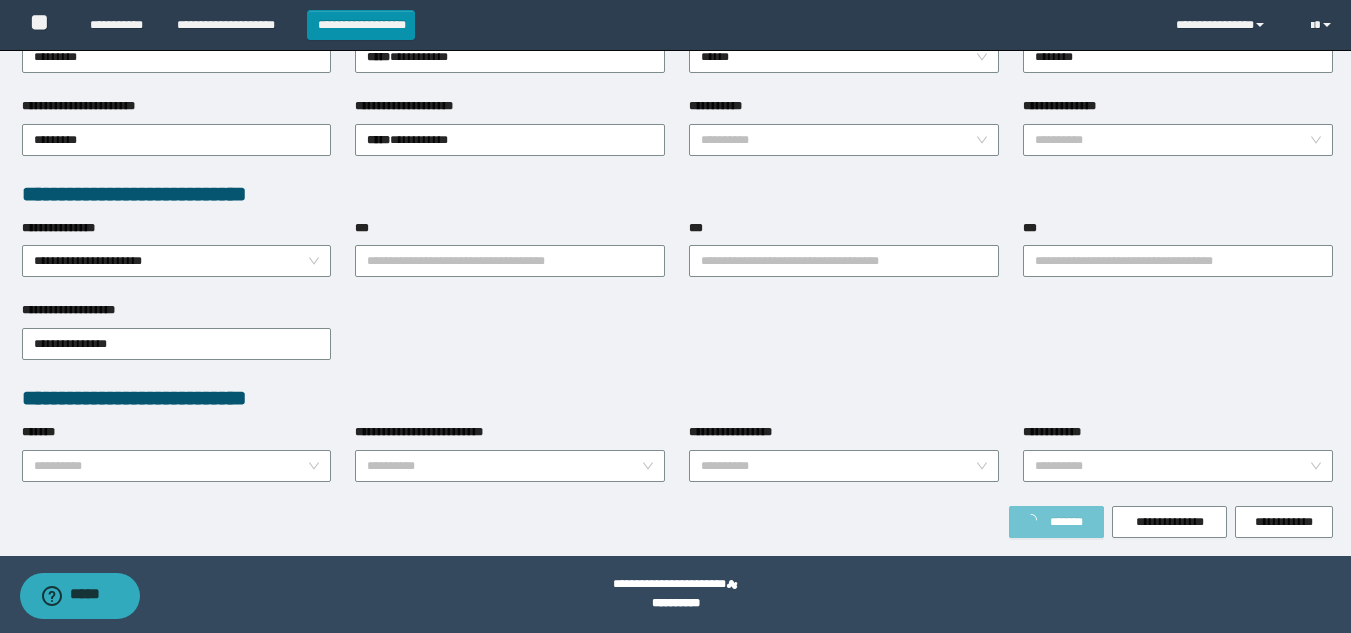 scroll, scrollTop: 481, scrollLeft: 0, axis: vertical 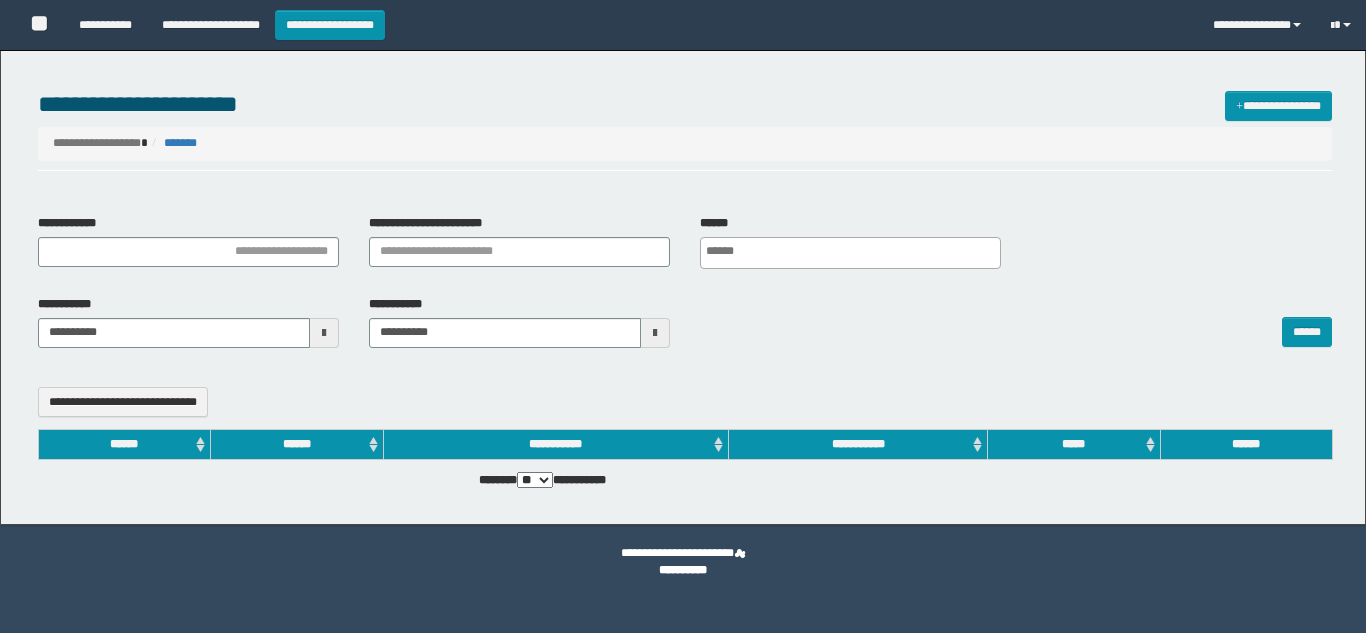 select 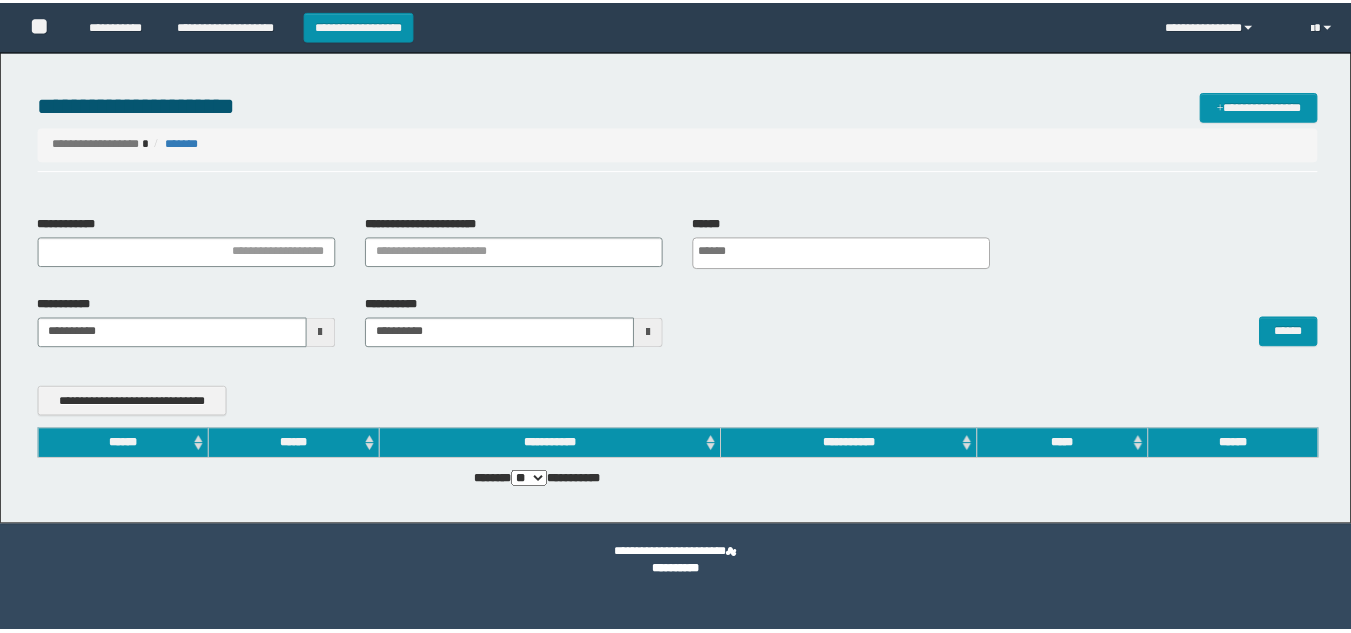 scroll, scrollTop: 0, scrollLeft: 0, axis: both 